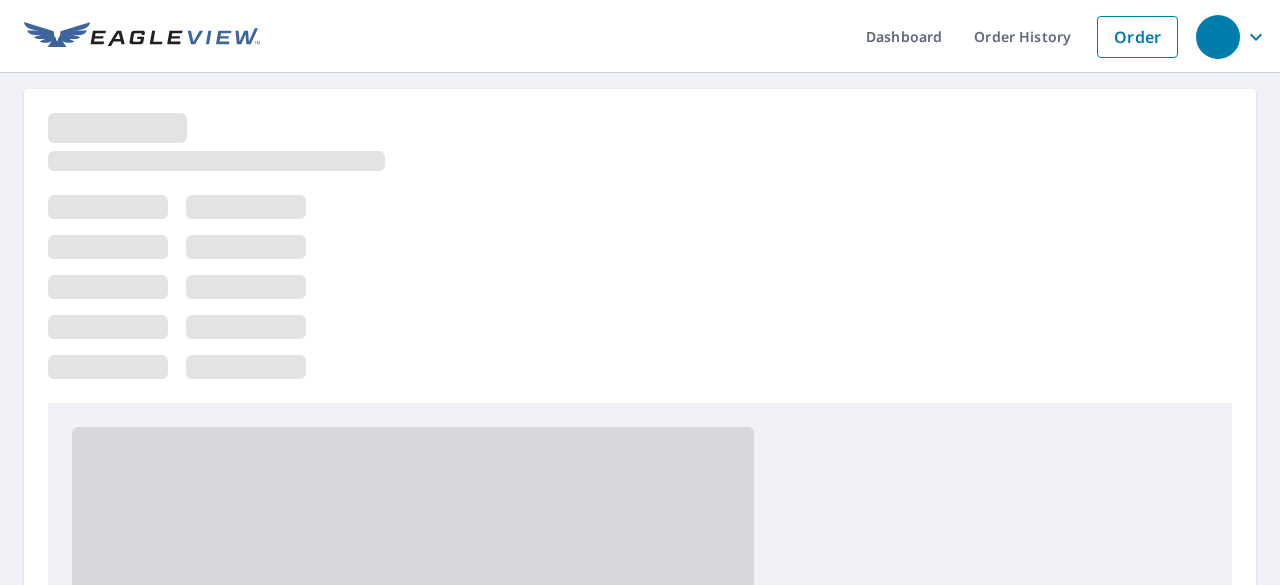scroll, scrollTop: 0, scrollLeft: 0, axis: both 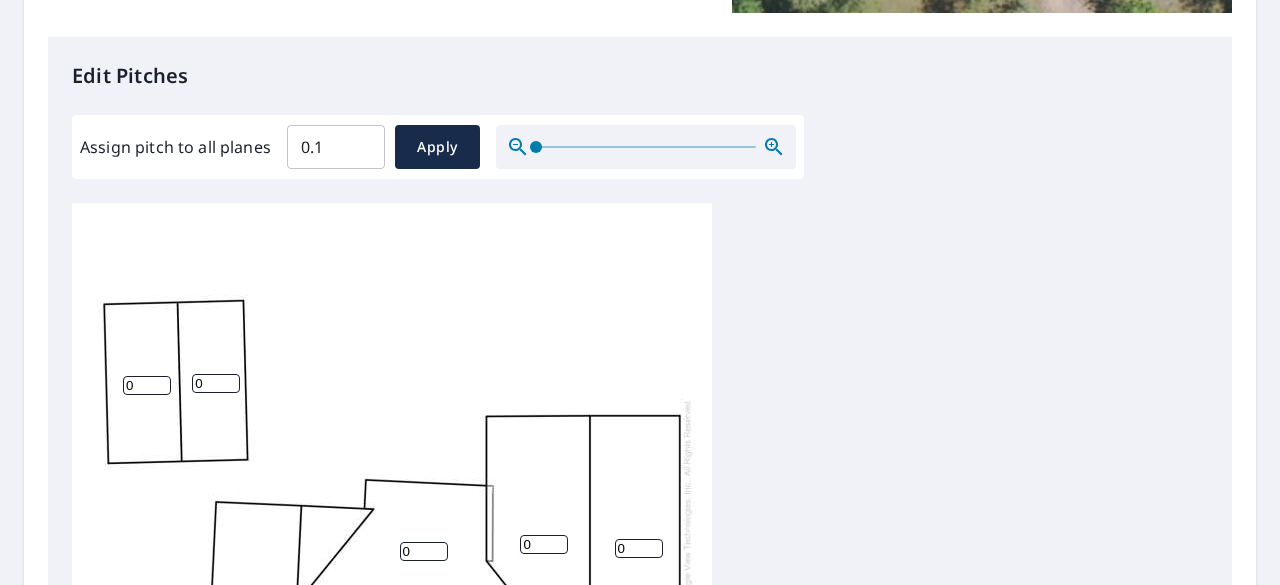click on "0.1" at bounding box center (336, 147) 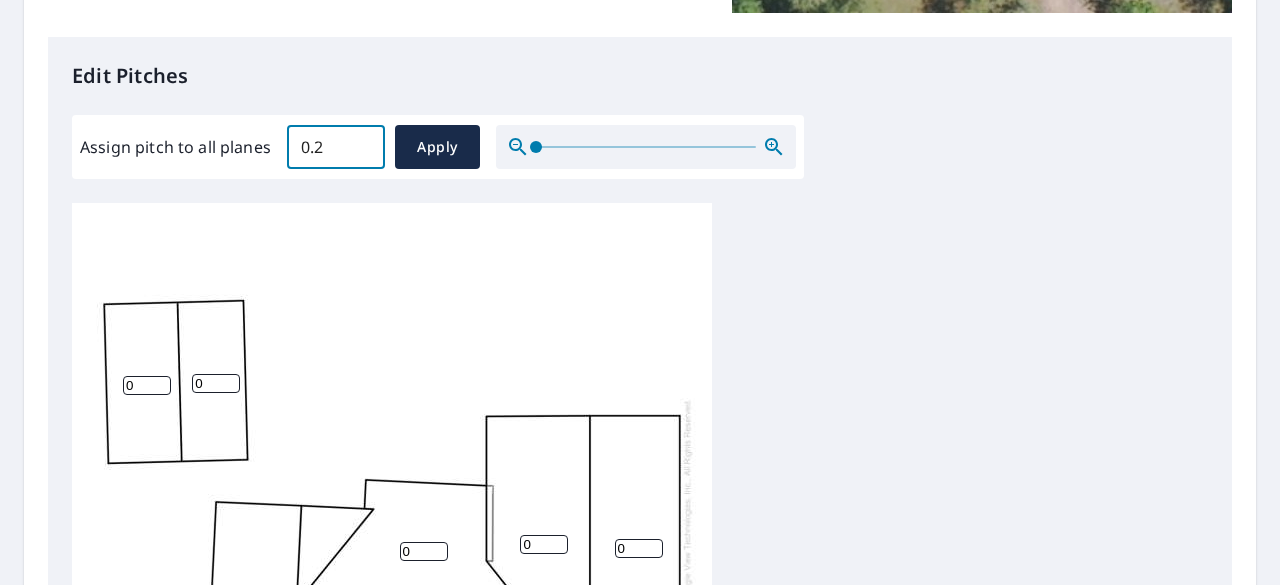 click on "0.2" at bounding box center (336, 147) 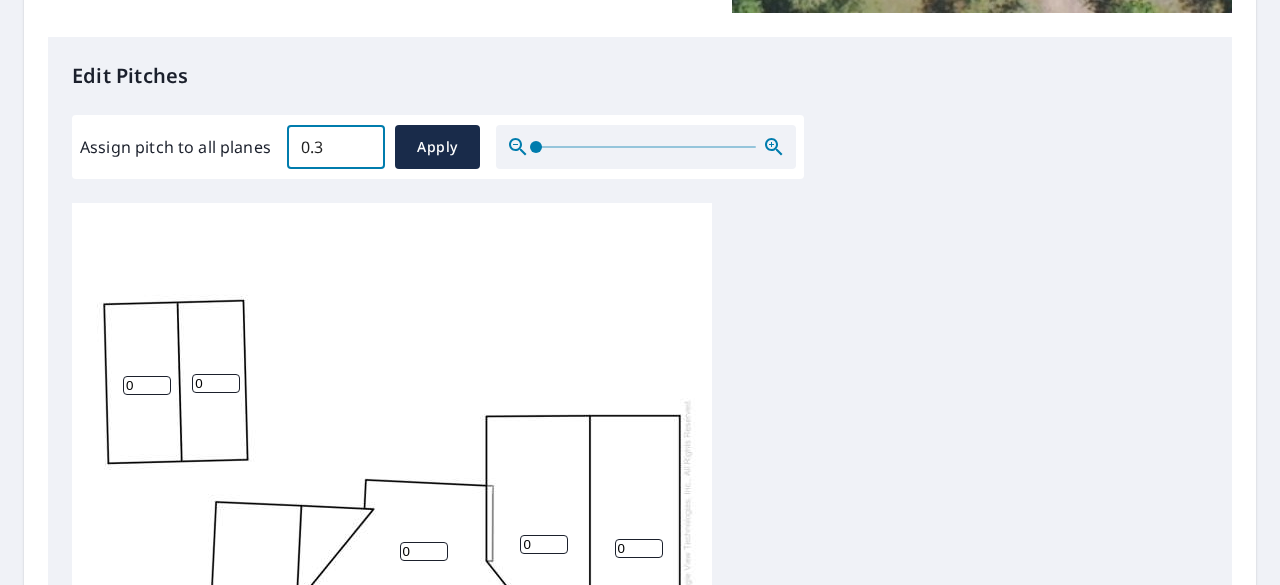 click on "0.3" at bounding box center [336, 147] 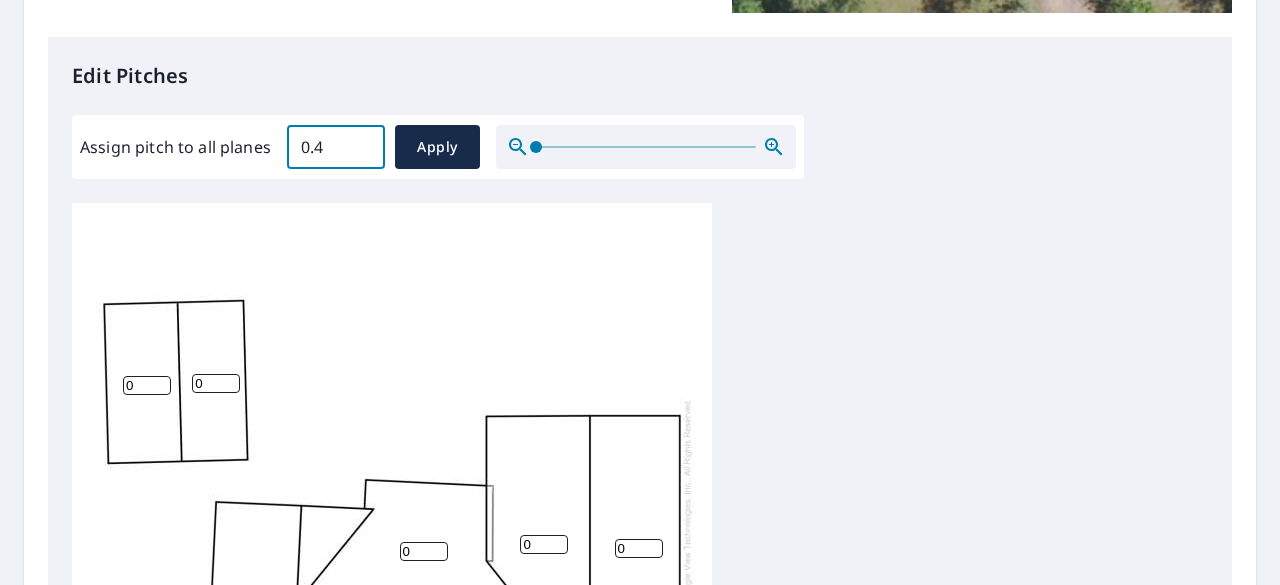 click on "0.4" at bounding box center [336, 147] 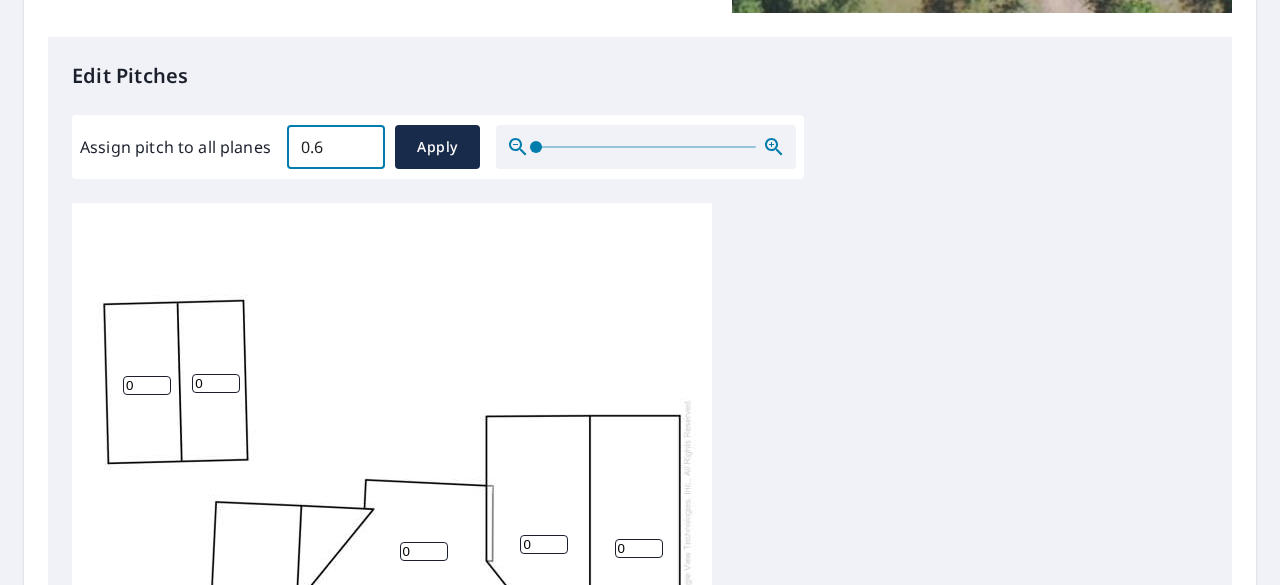 click on "0.6" at bounding box center [336, 147] 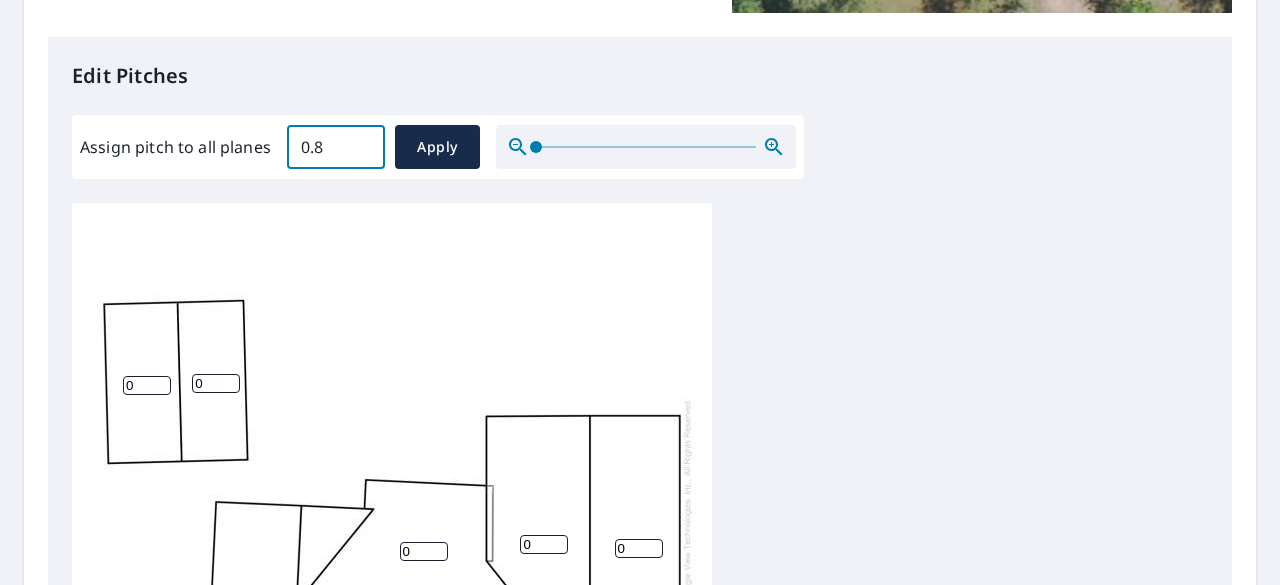 click on "0.8" at bounding box center (336, 147) 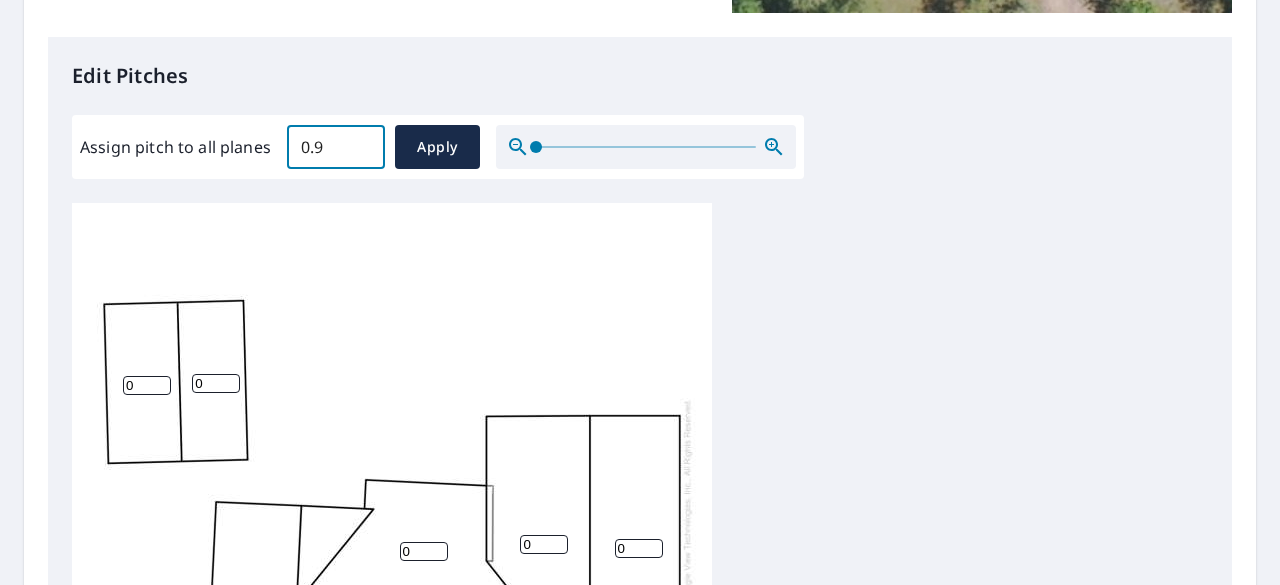 click on "0.9" at bounding box center [336, 147] 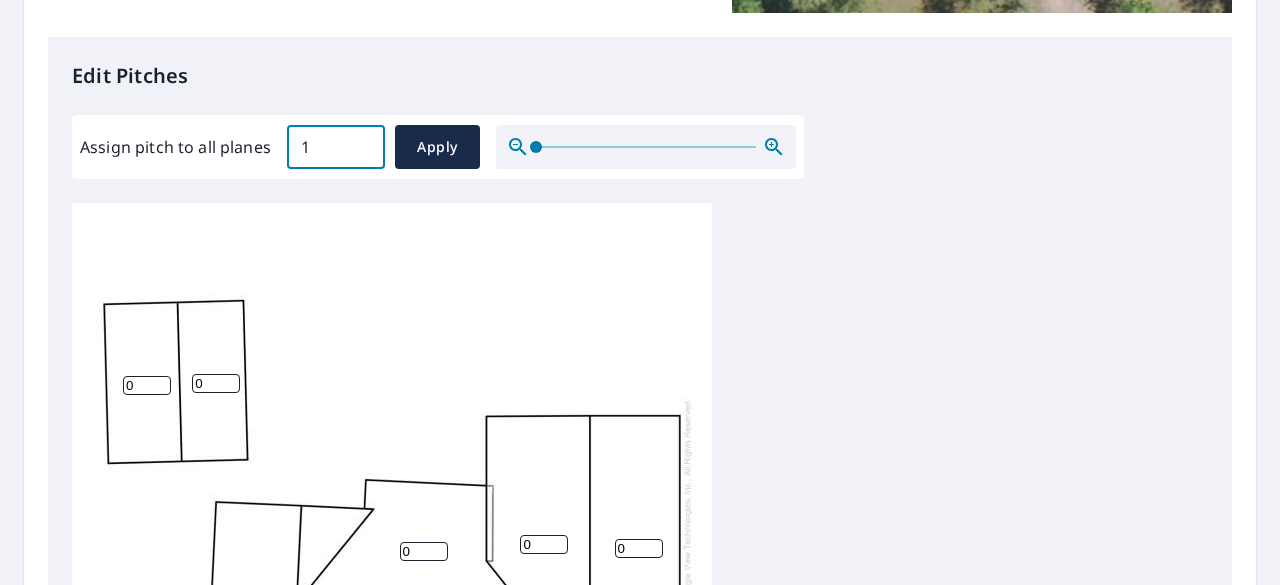 click on "1" at bounding box center (336, 147) 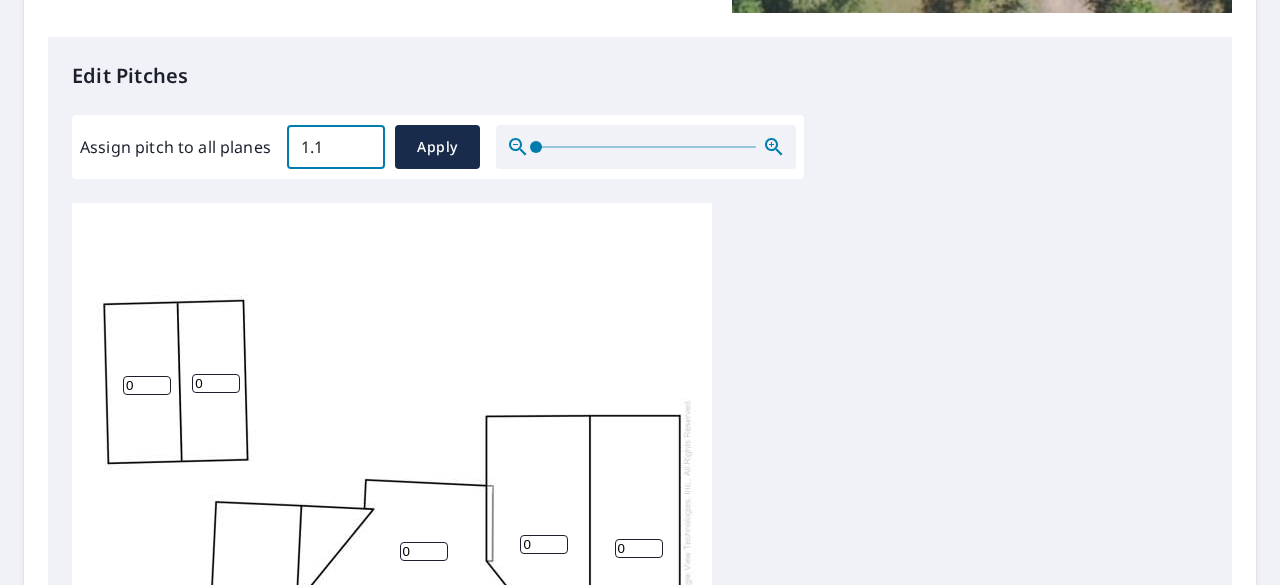 click on "1.1" at bounding box center (336, 147) 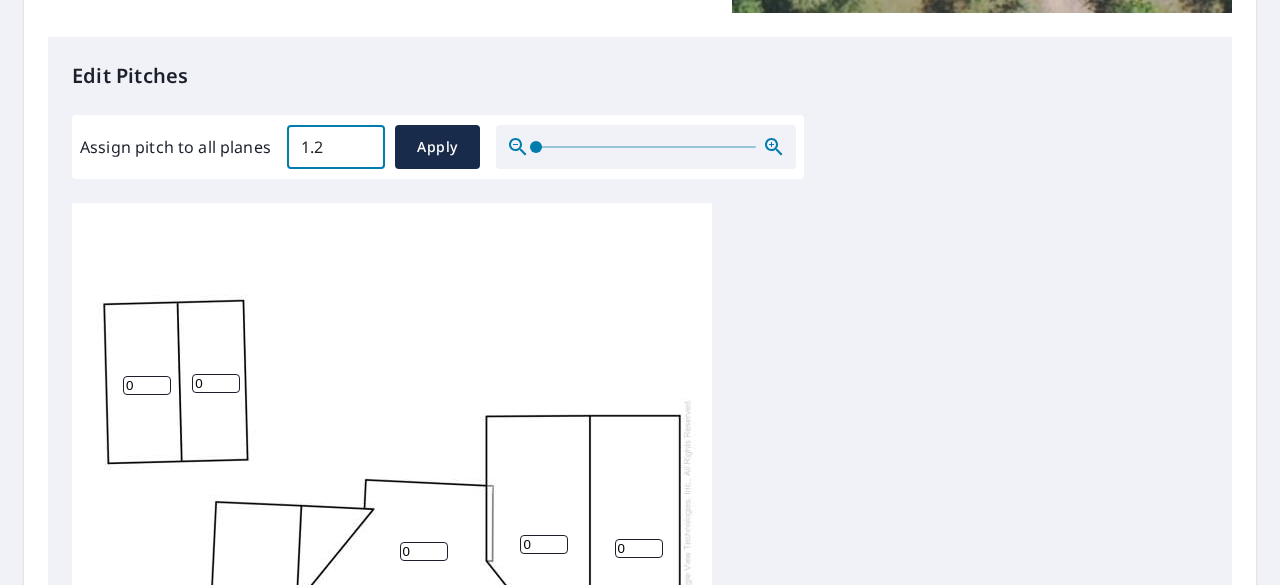 click on "1.2" at bounding box center [336, 147] 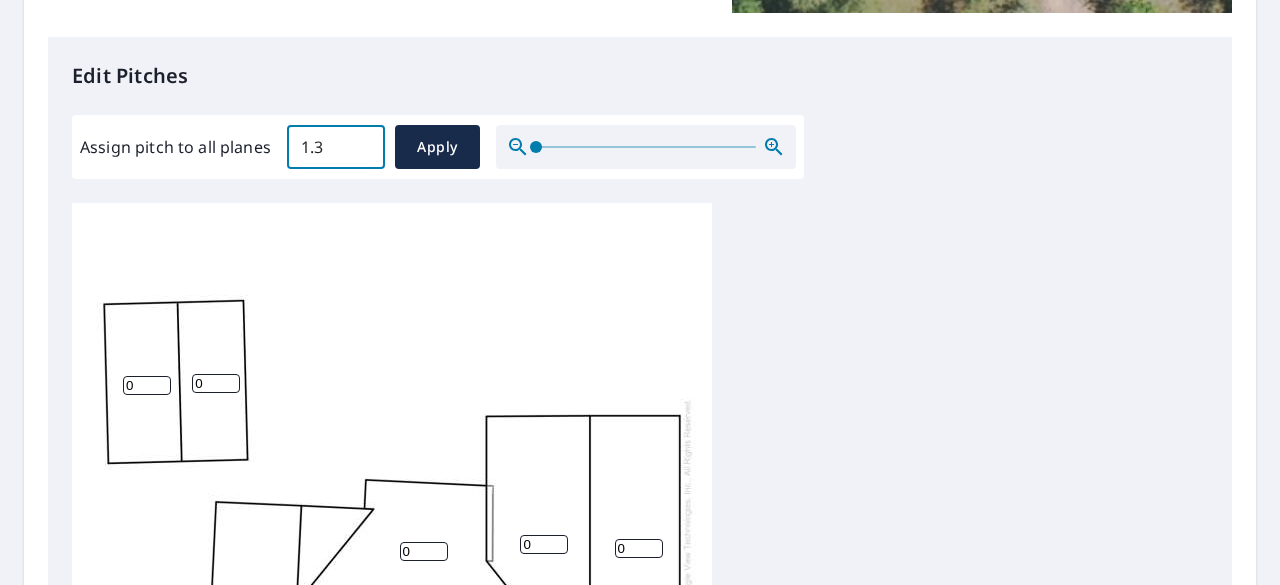 click on "1.3" at bounding box center (336, 147) 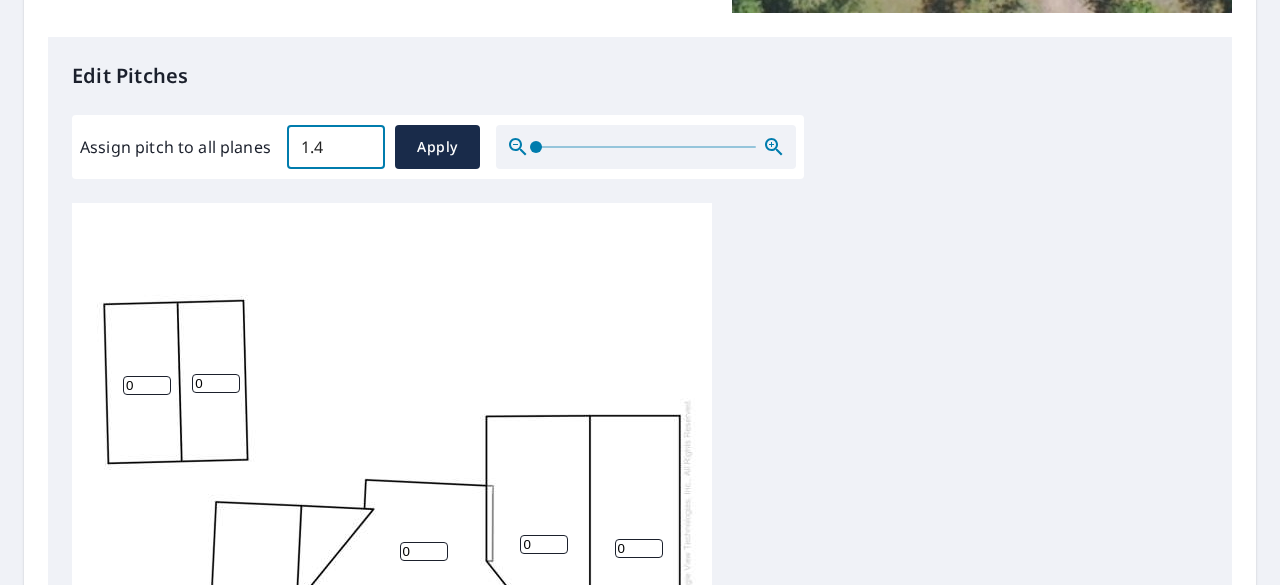 click on "1.4" at bounding box center [336, 147] 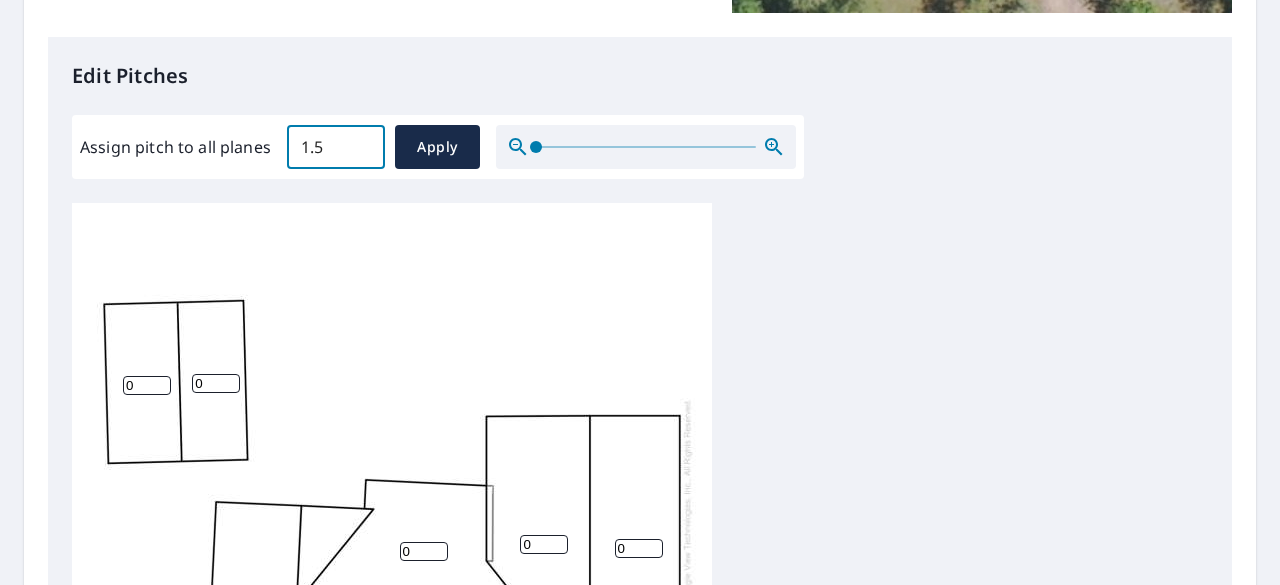click on "1.5" at bounding box center [336, 147] 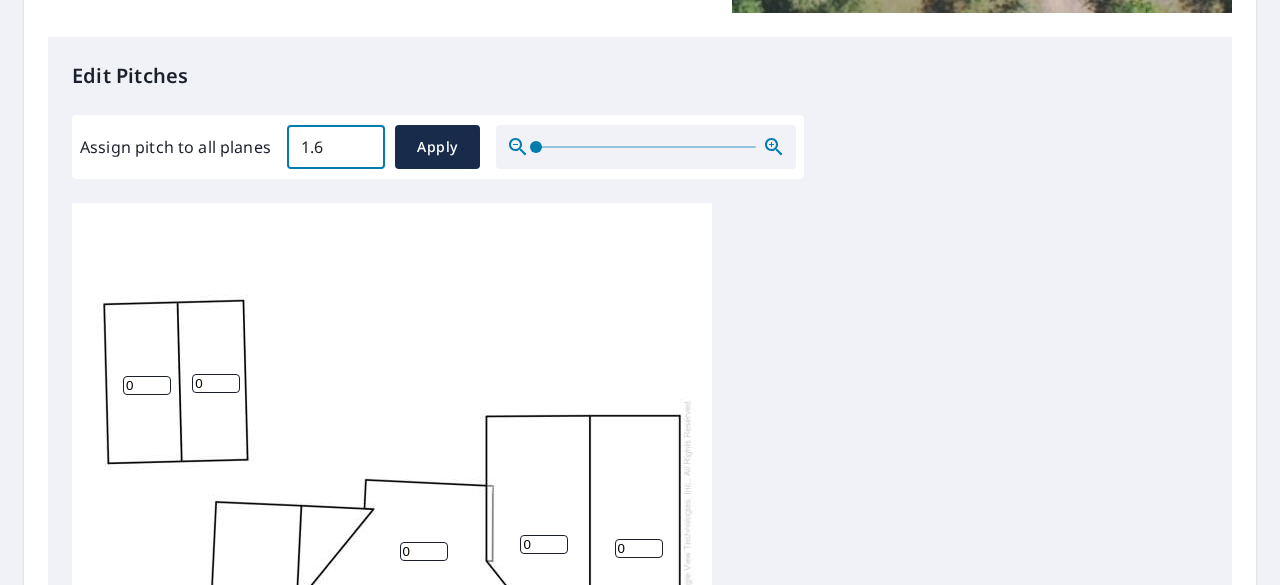 click on "1.6" at bounding box center (336, 147) 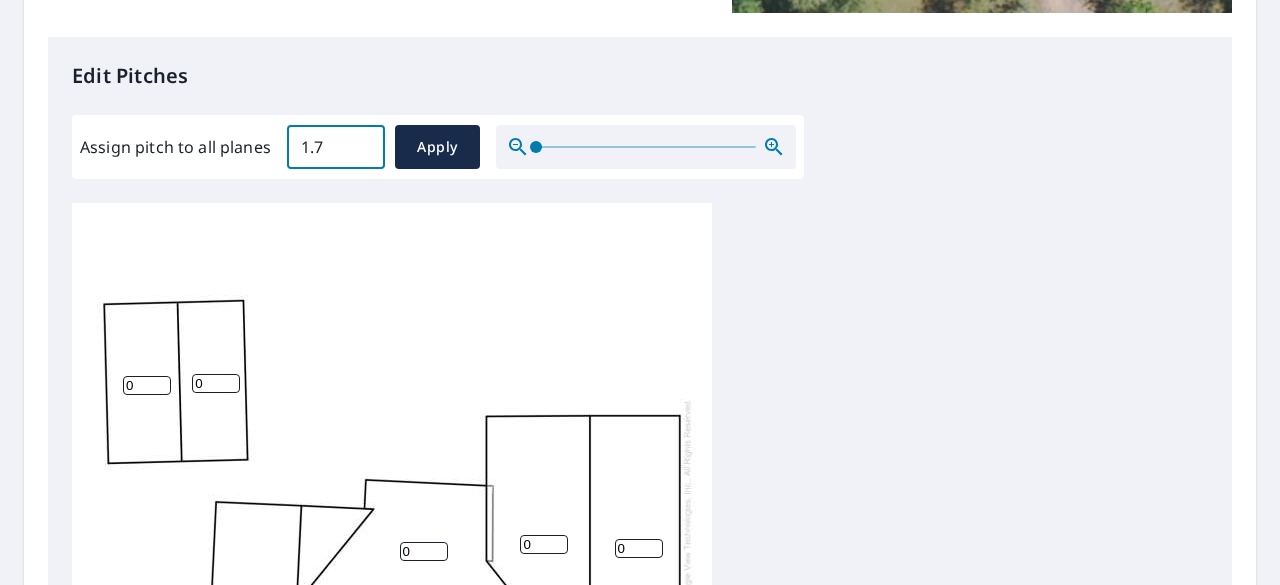 click on "1.7" at bounding box center [336, 147] 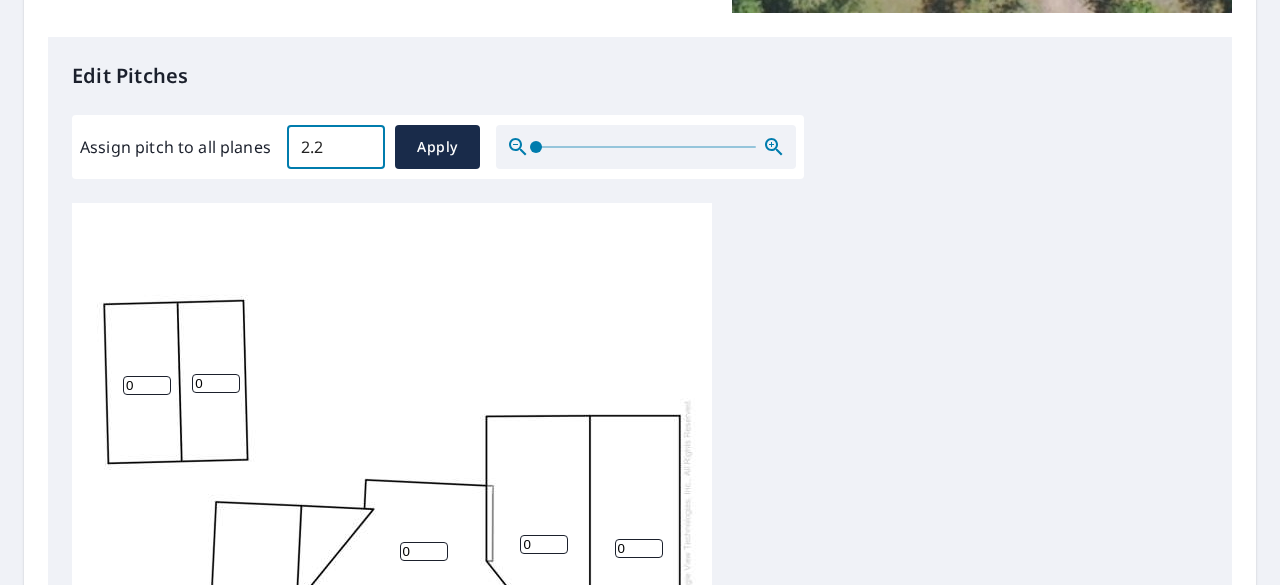 click on "2.2" at bounding box center [336, 147] 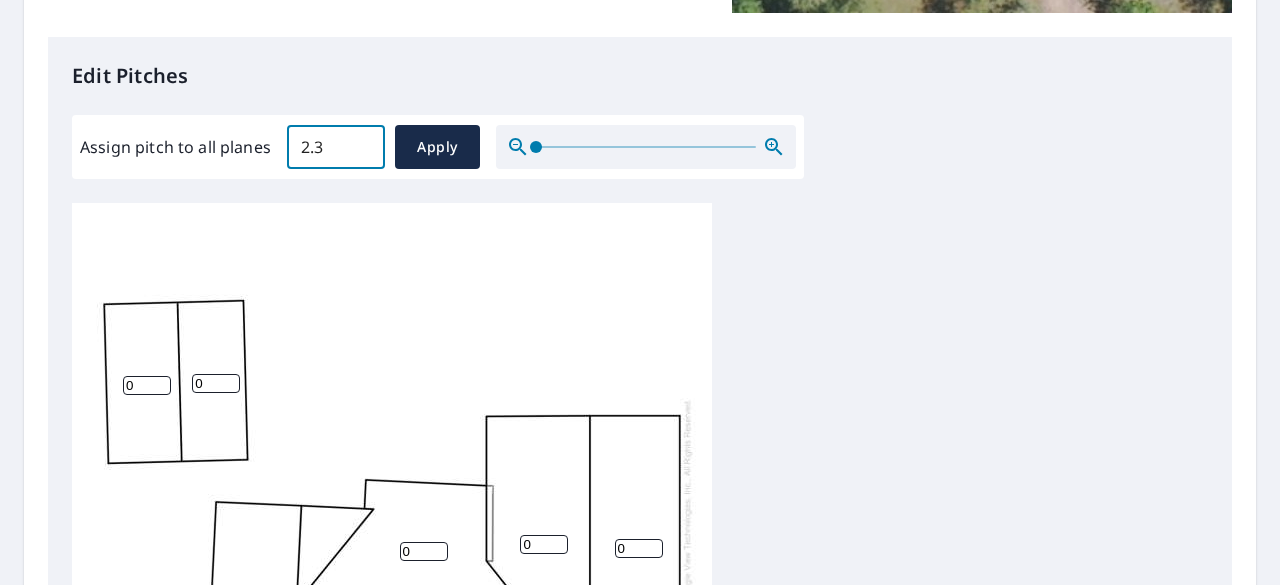 click on "2.3" at bounding box center [336, 147] 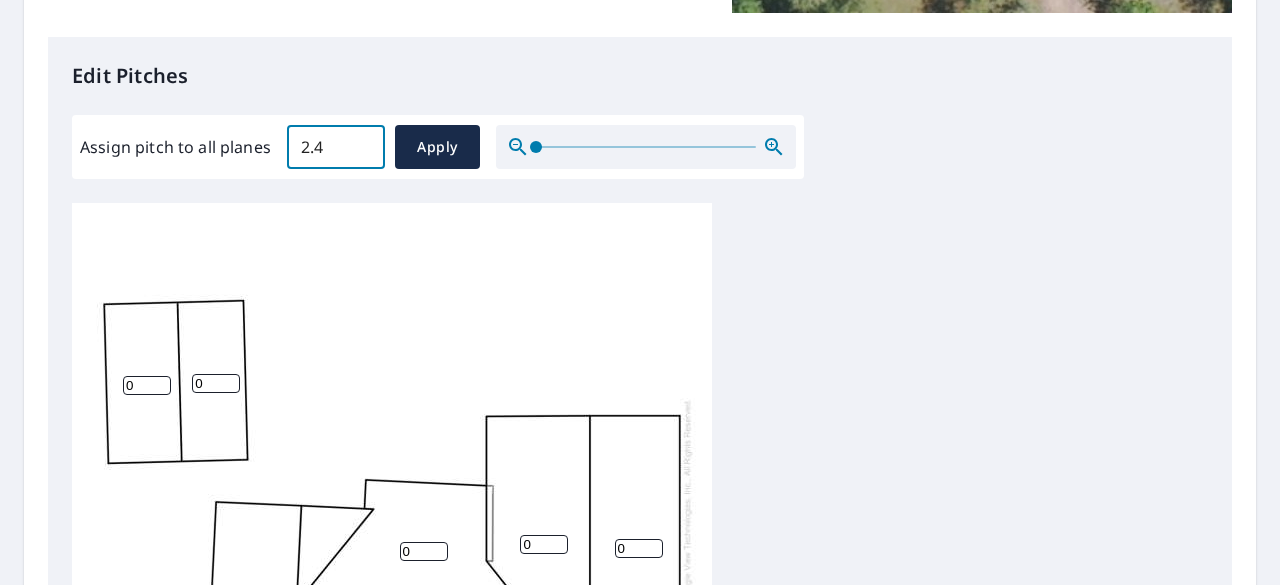 click on "2.4" at bounding box center (336, 147) 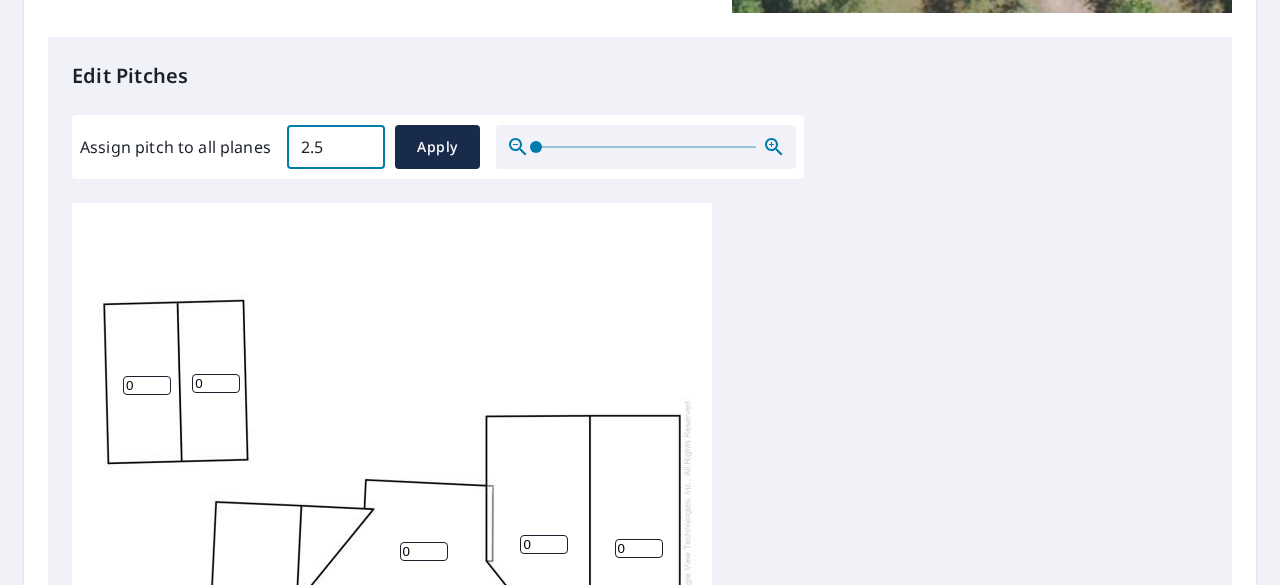click on "2.5" at bounding box center [336, 147] 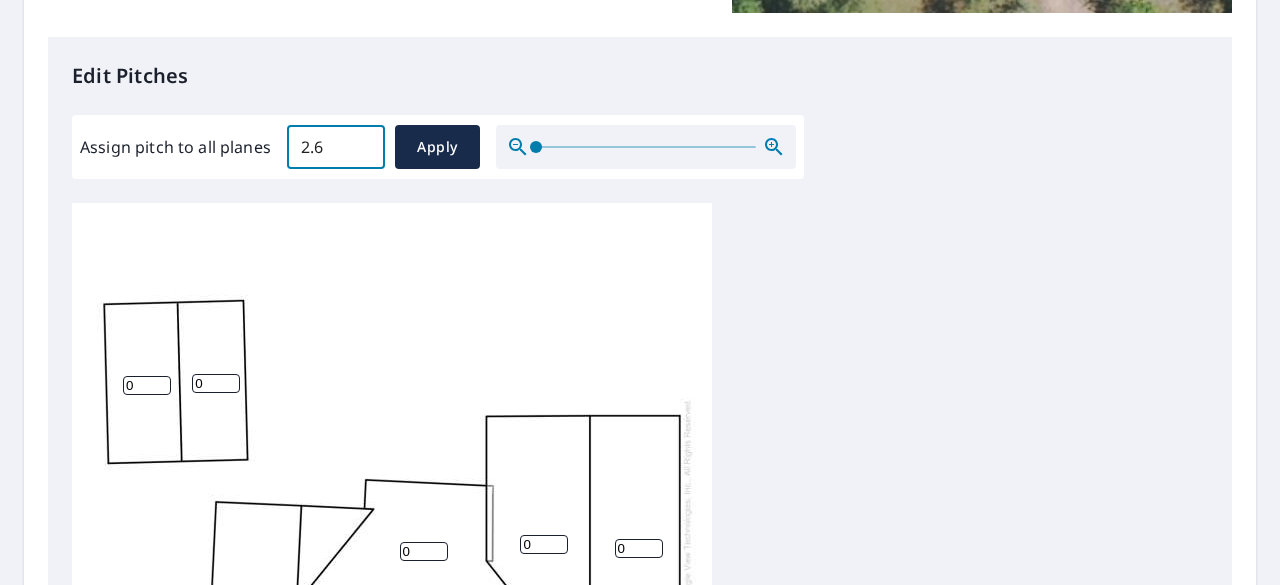 click on "2.6" at bounding box center (336, 147) 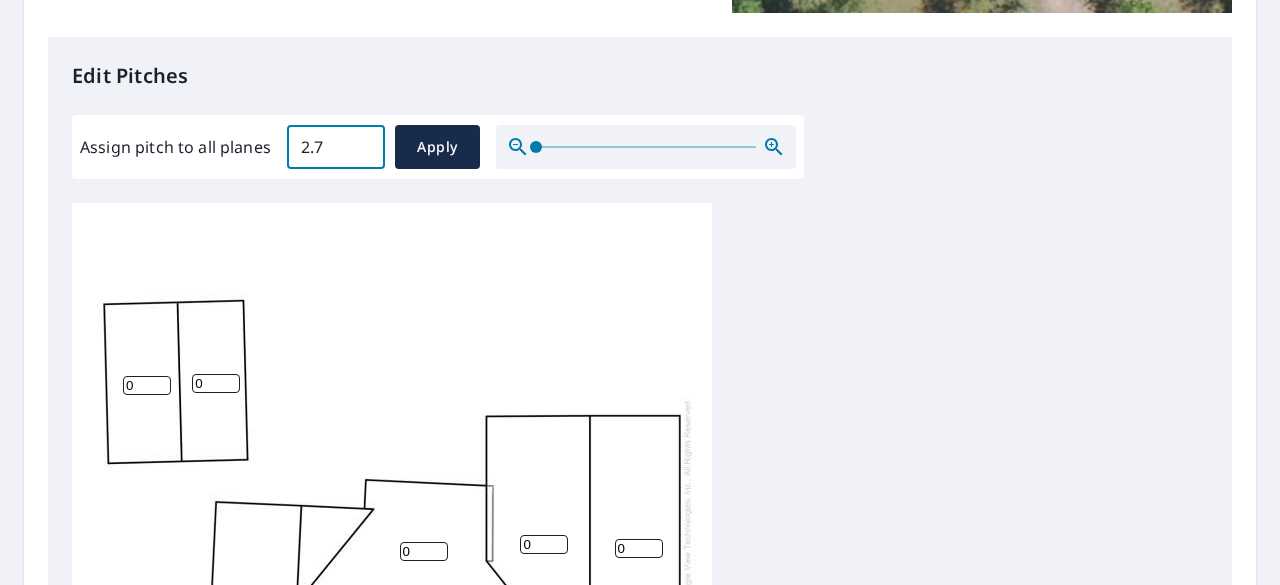 click on "2.7" at bounding box center [336, 147] 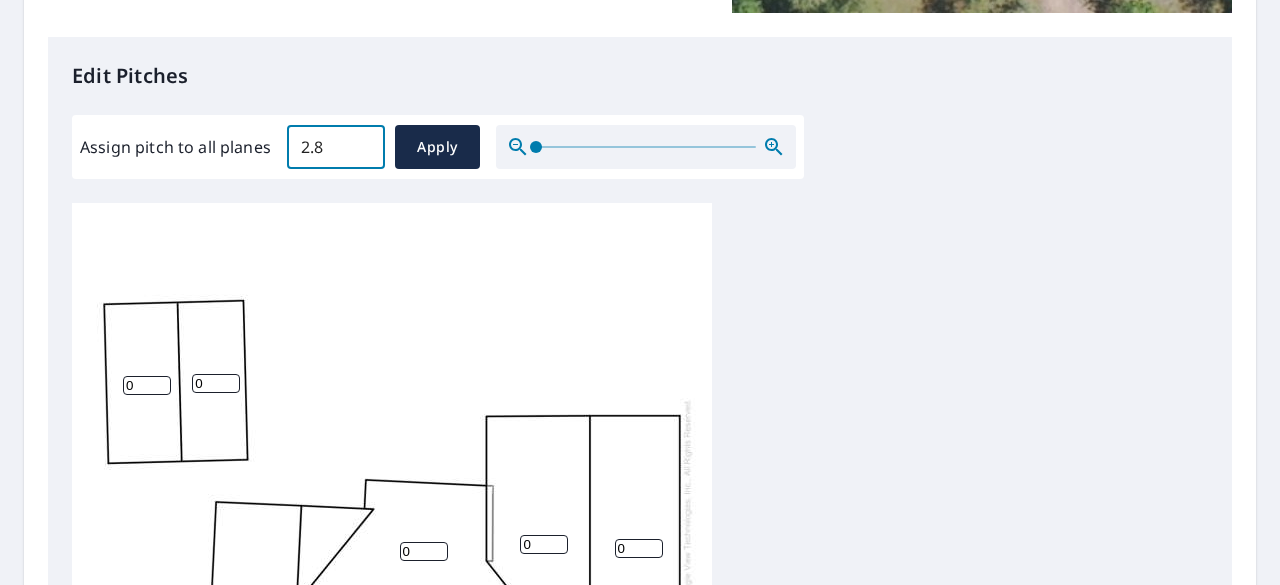 click on "2.8" at bounding box center [336, 147] 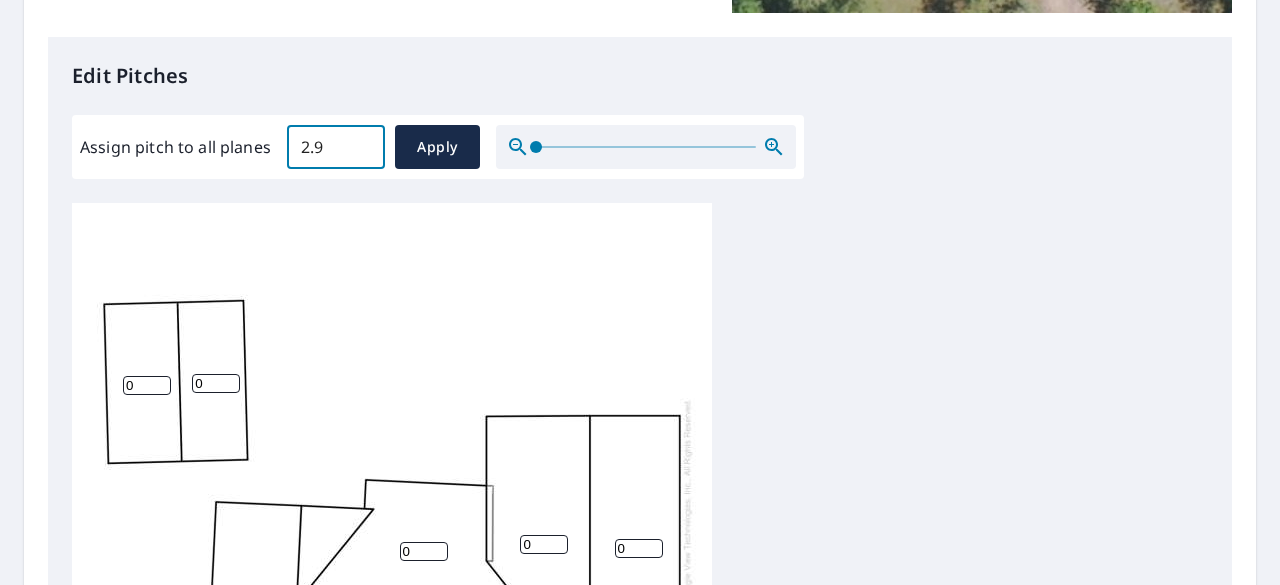 click on "2.9" at bounding box center (336, 147) 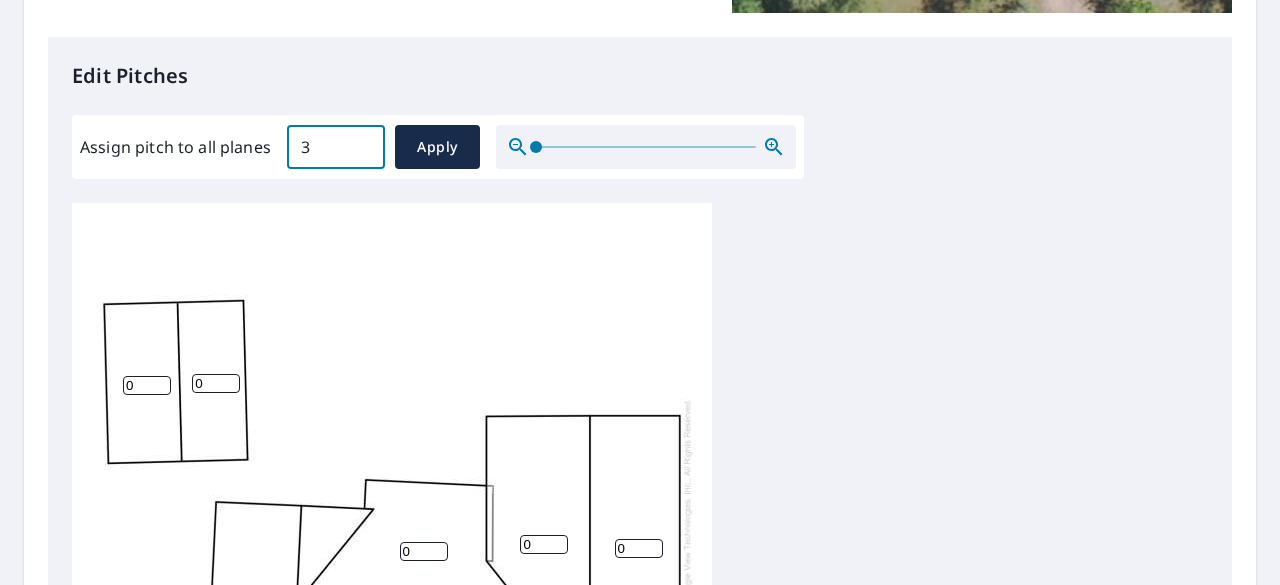 click on "3" at bounding box center [336, 147] 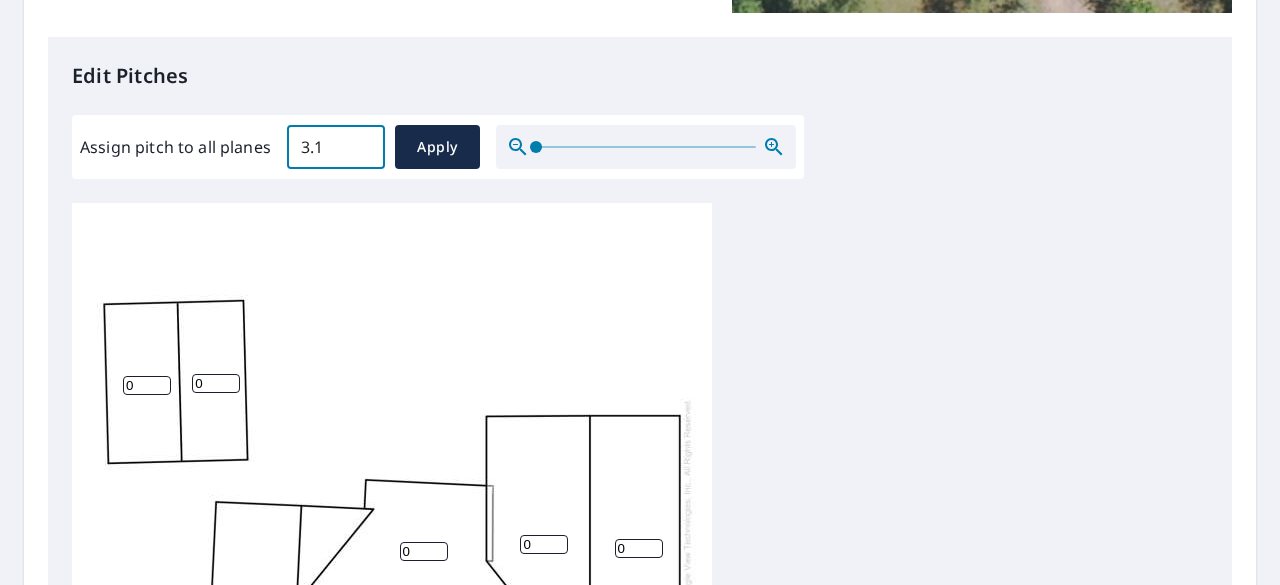 click on "3.1" at bounding box center [336, 147] 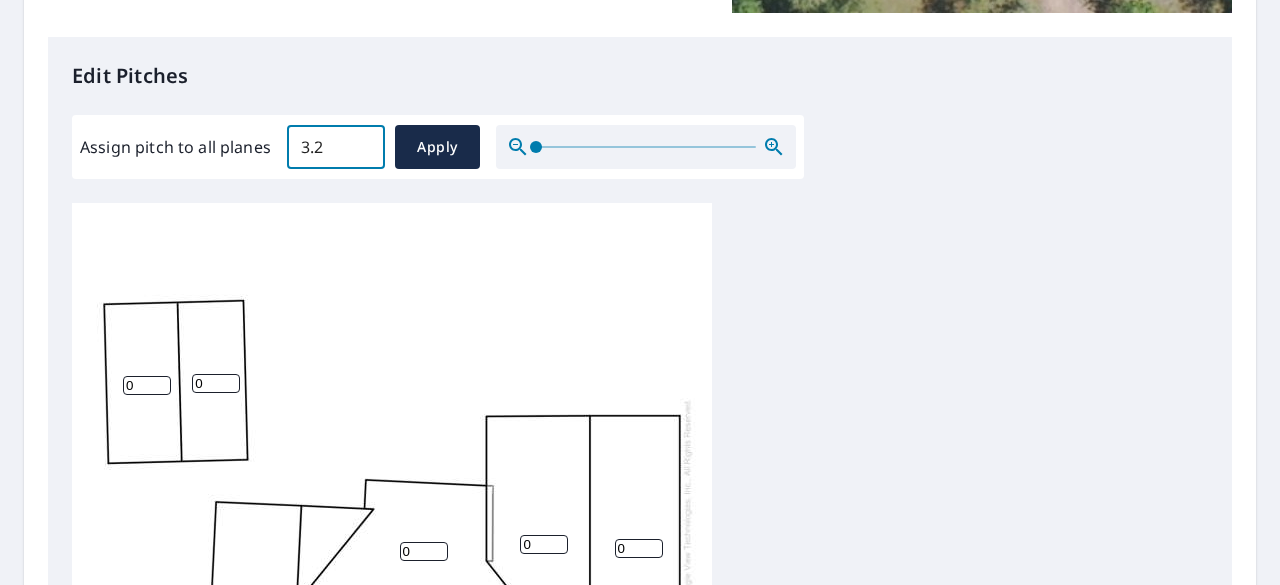click on "3.2" at bounding box center (336, 147) 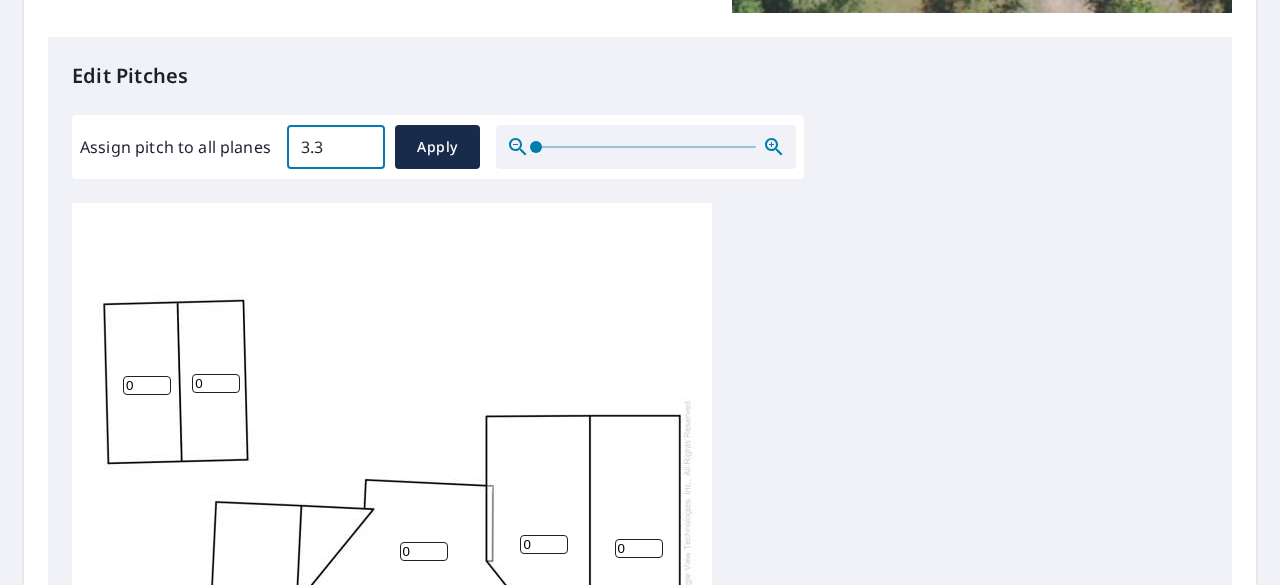 click on "3.3" at bounding box center [336, 147] 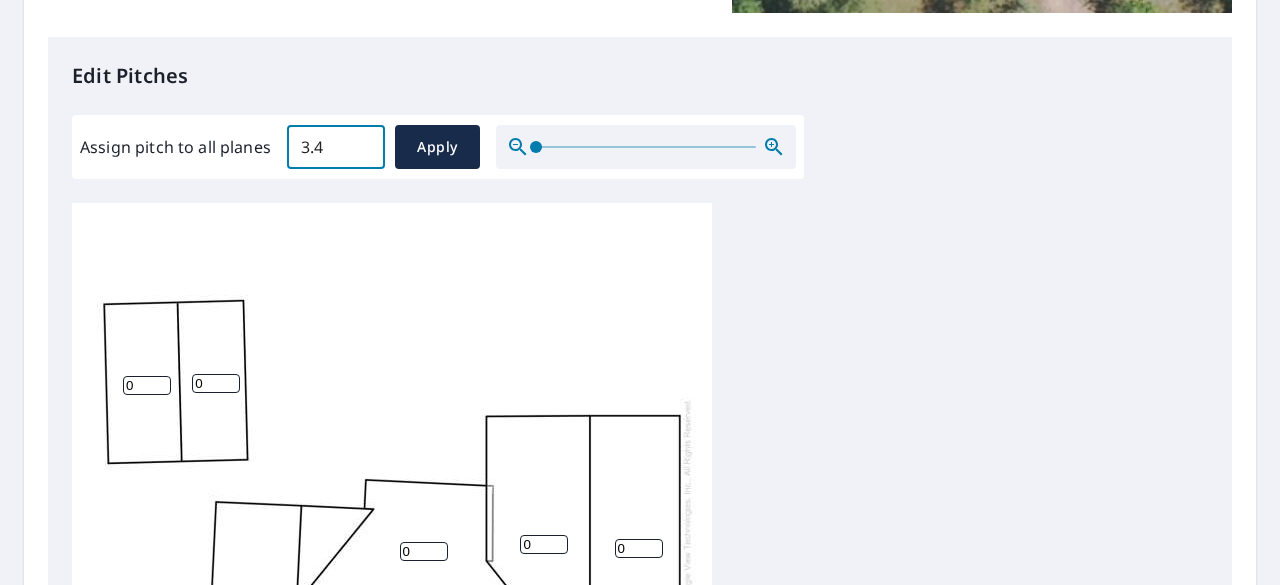 click on "3.4" at bounding box center [336, 147] 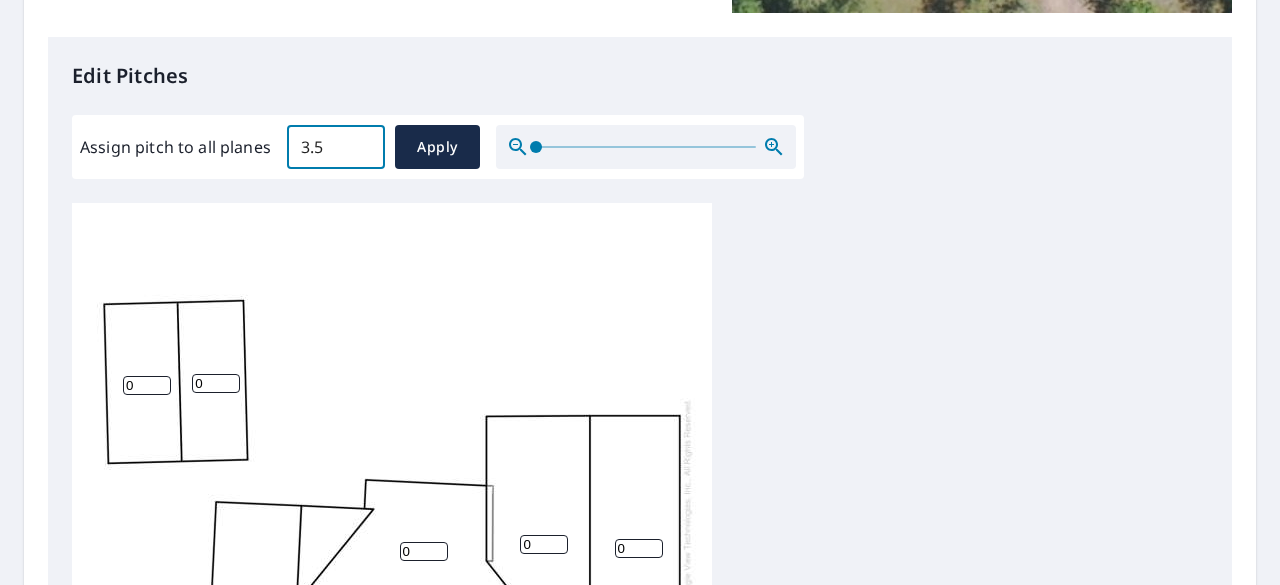 click on "3.5" at bounding box center (336, 147) 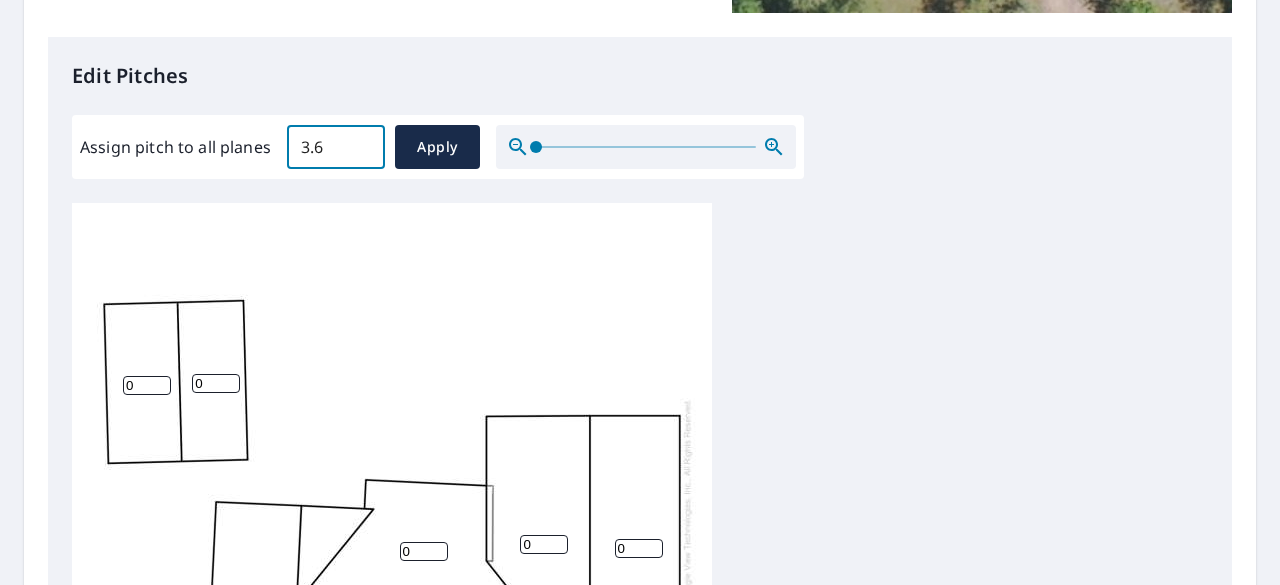 click on "3.6" at bounding box center [336, 147] 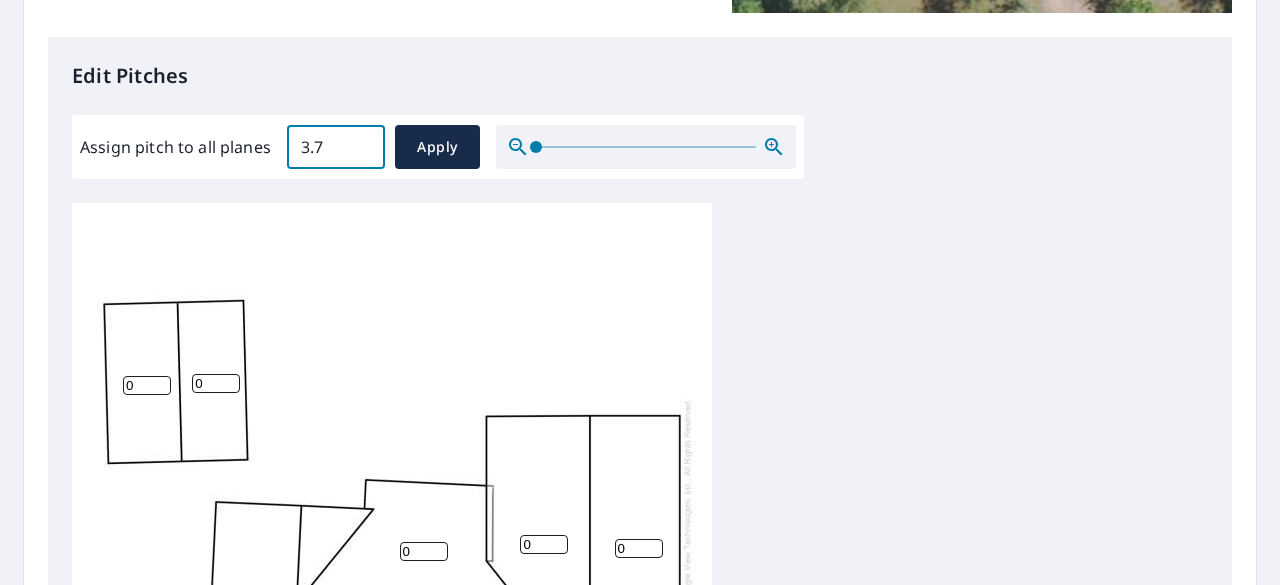 click on "3.7" at bounding box center (336, 147) 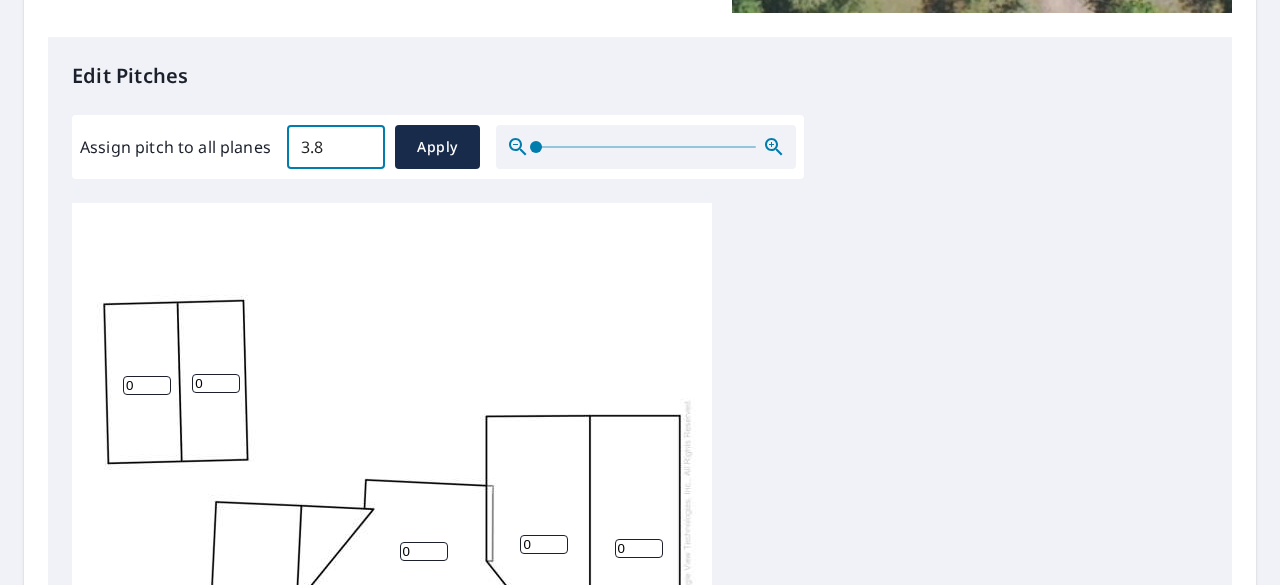 click on "3.8" at bounding box center (336, 147) 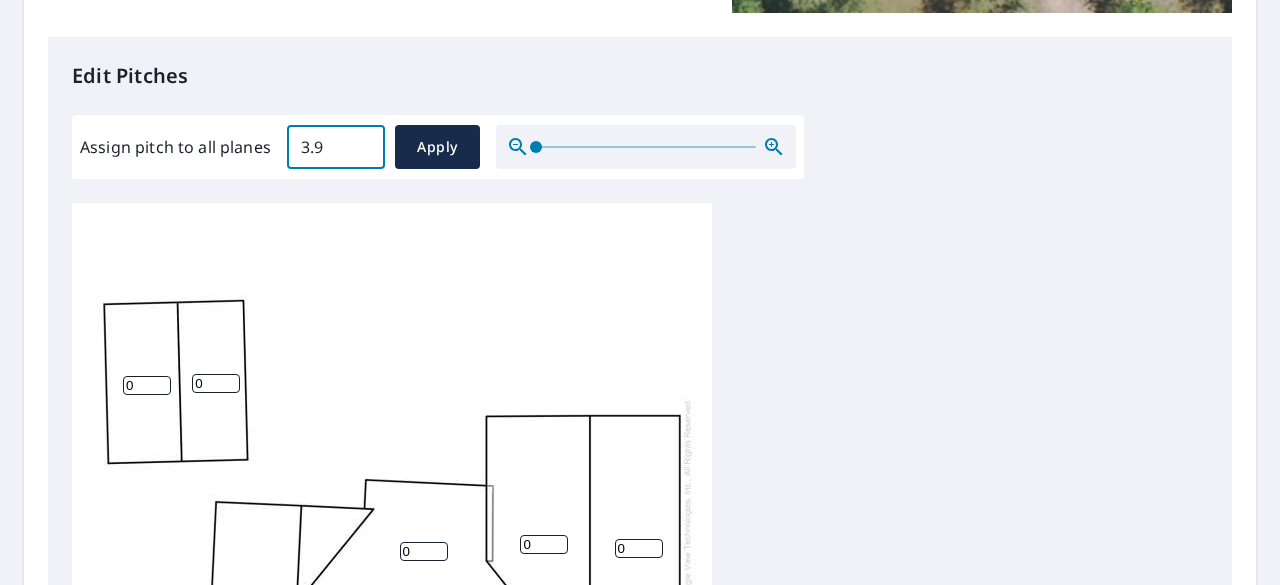 click on "3.9" at bounding box center [336, 147] 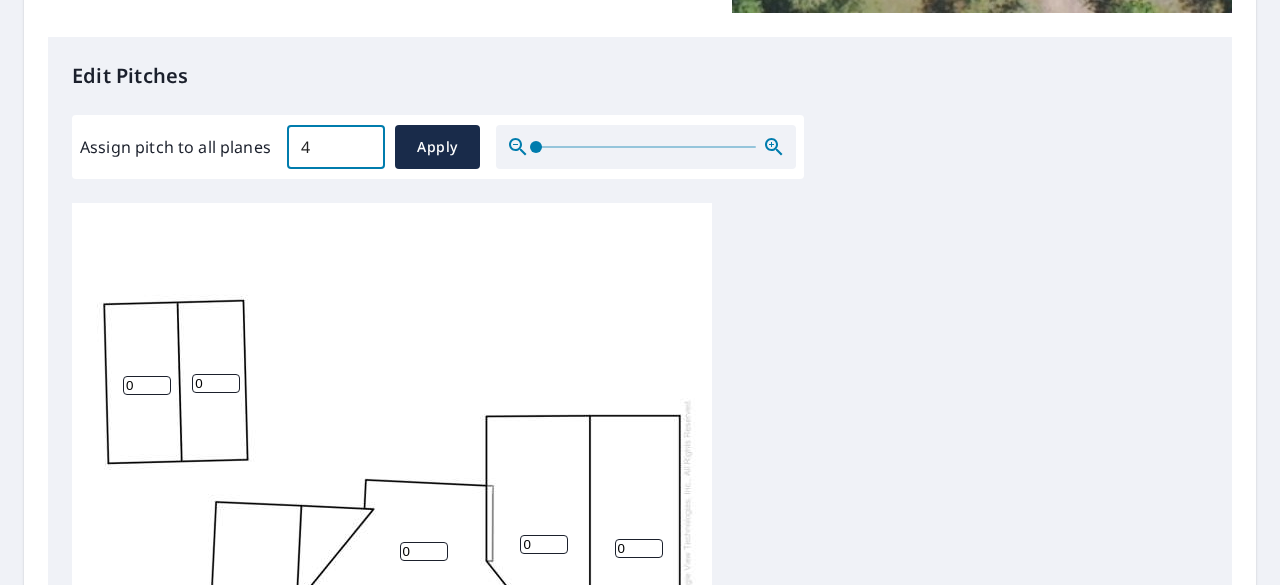 click on "4" at bounding box center (336, 147) 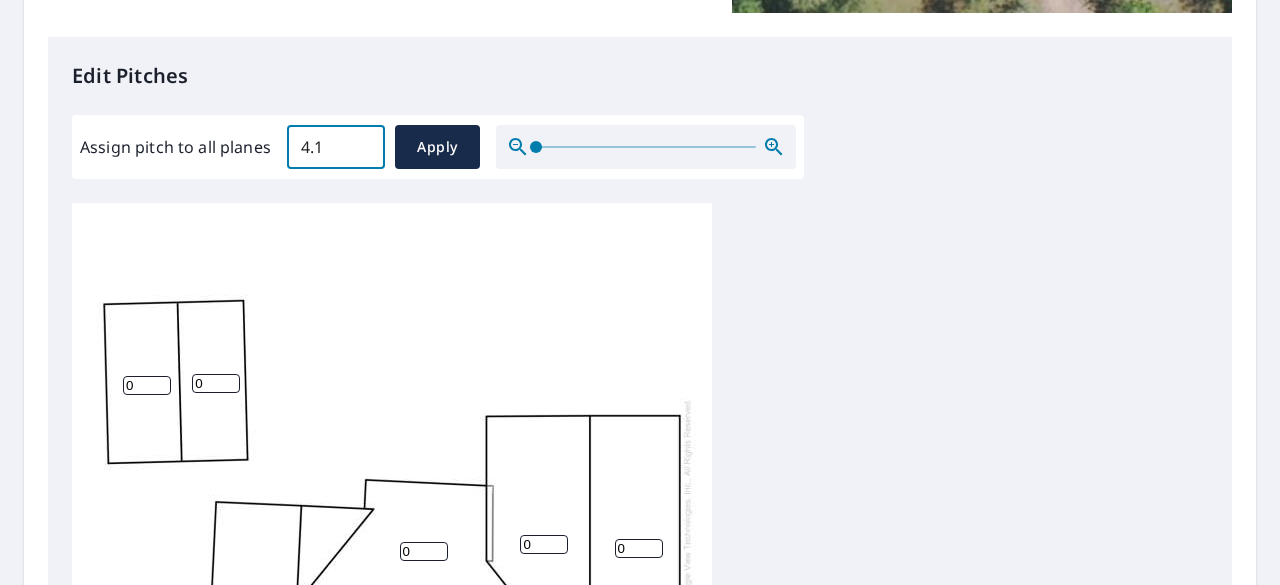 click on "4.1" at bounding box center (336, 147) 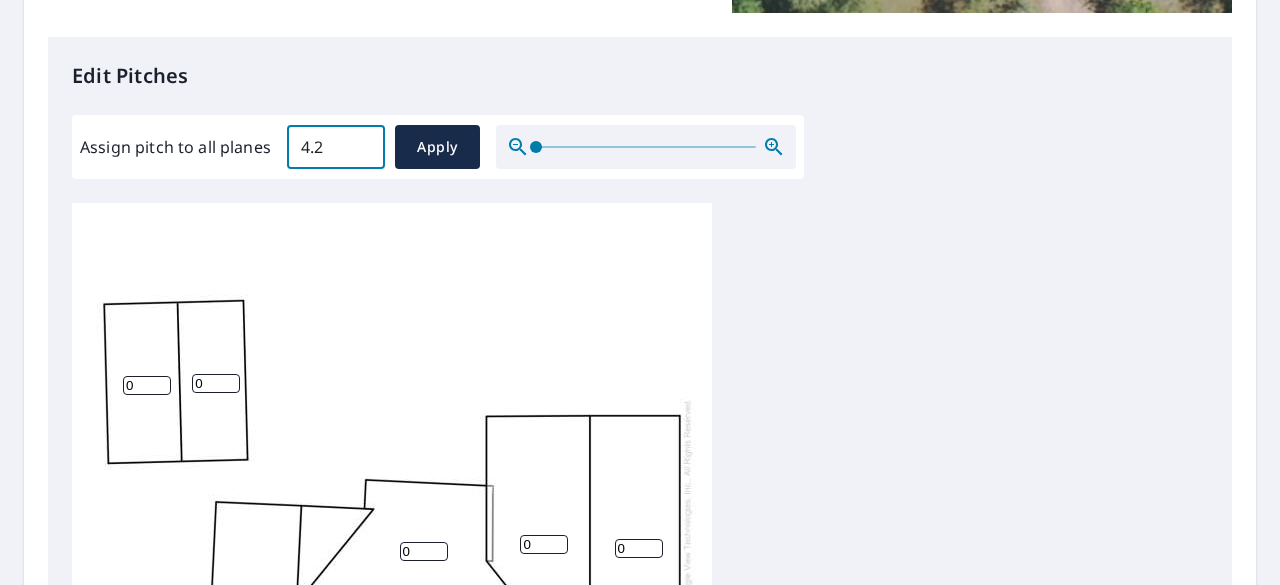 click on "4.2" at bounding box center [336, 147] 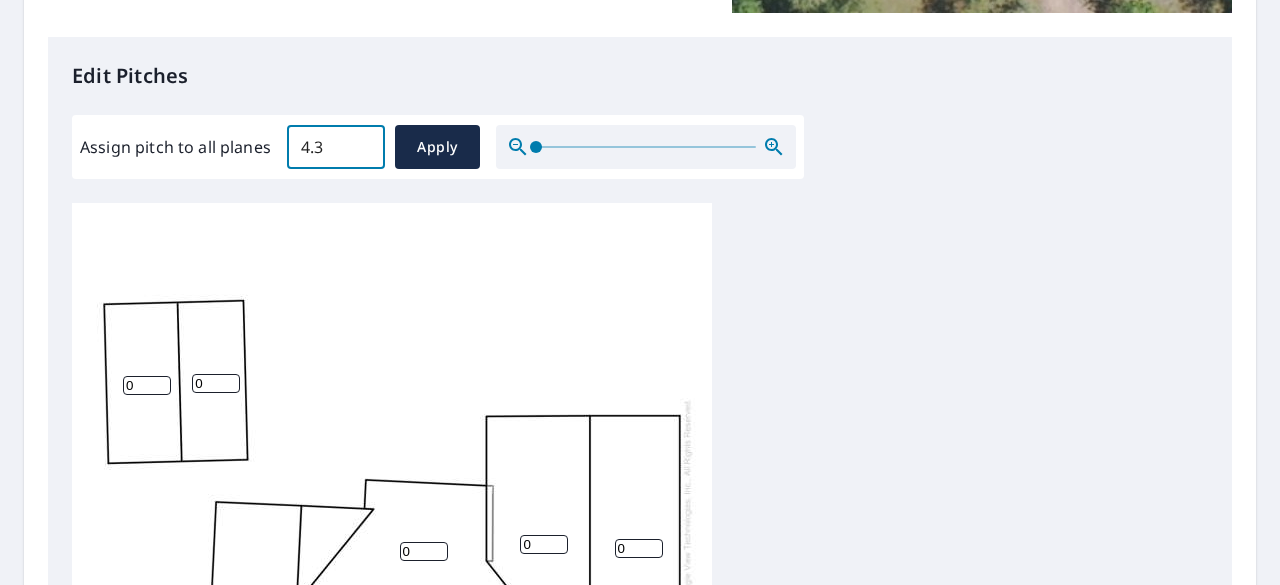 click on "4.3" at bounding box center [336, 147] 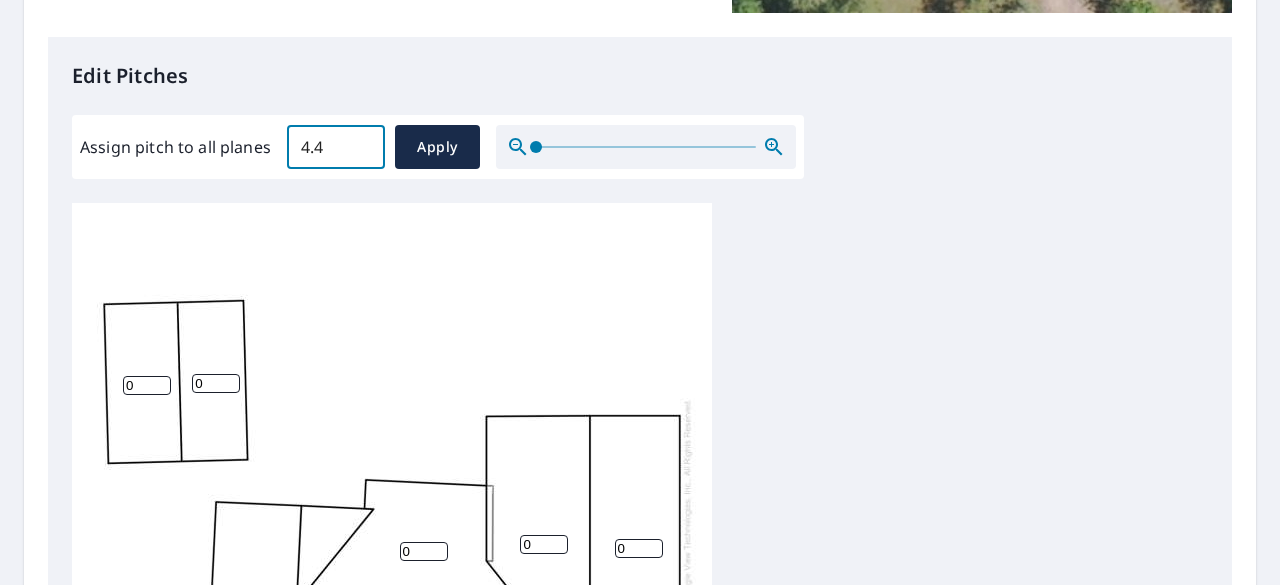 click on "4.4" at bounding box center [336, 147] 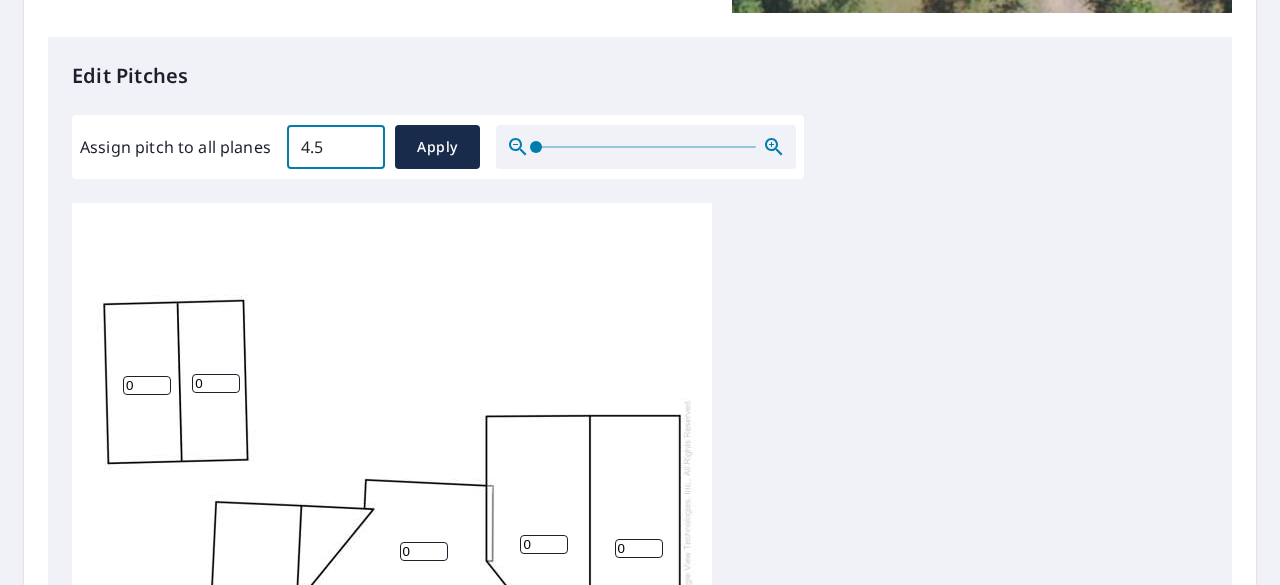 click on "4.5" at bounding box center [336, 147] 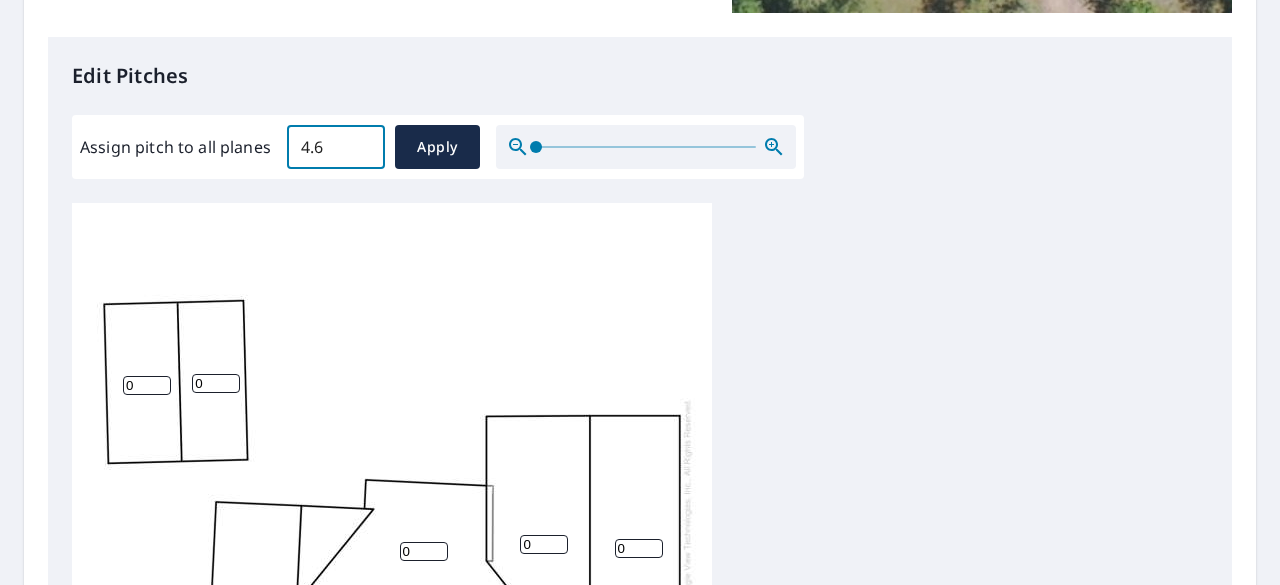 click on "4.6" at bounding box center (336, 147) 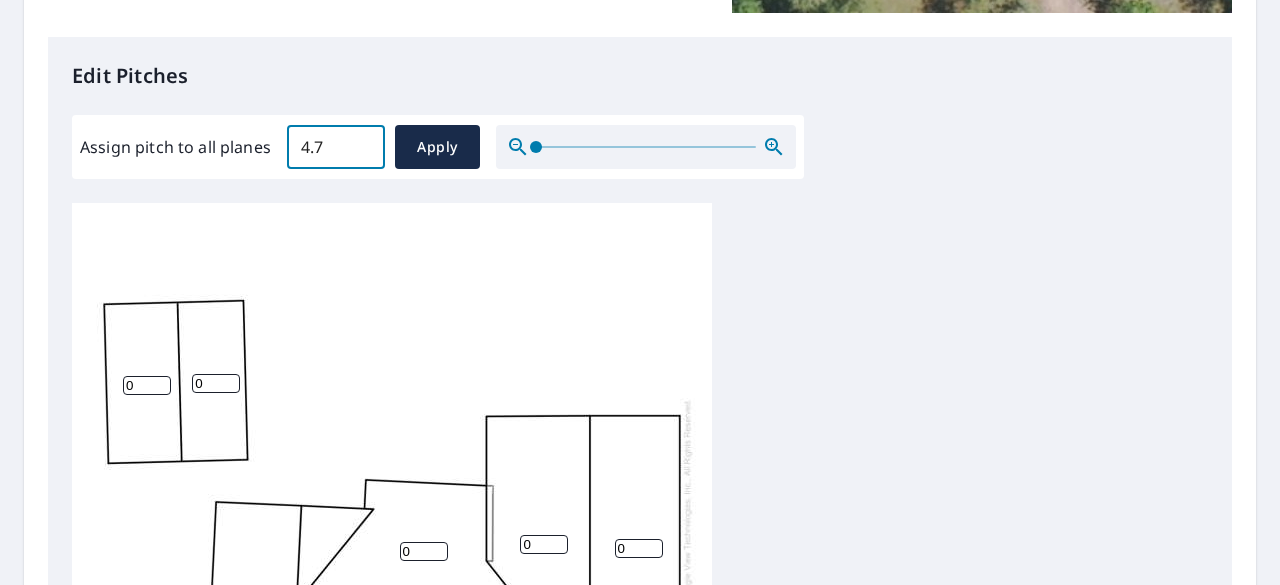 click on "4.7" at bounding box center [336, 147] 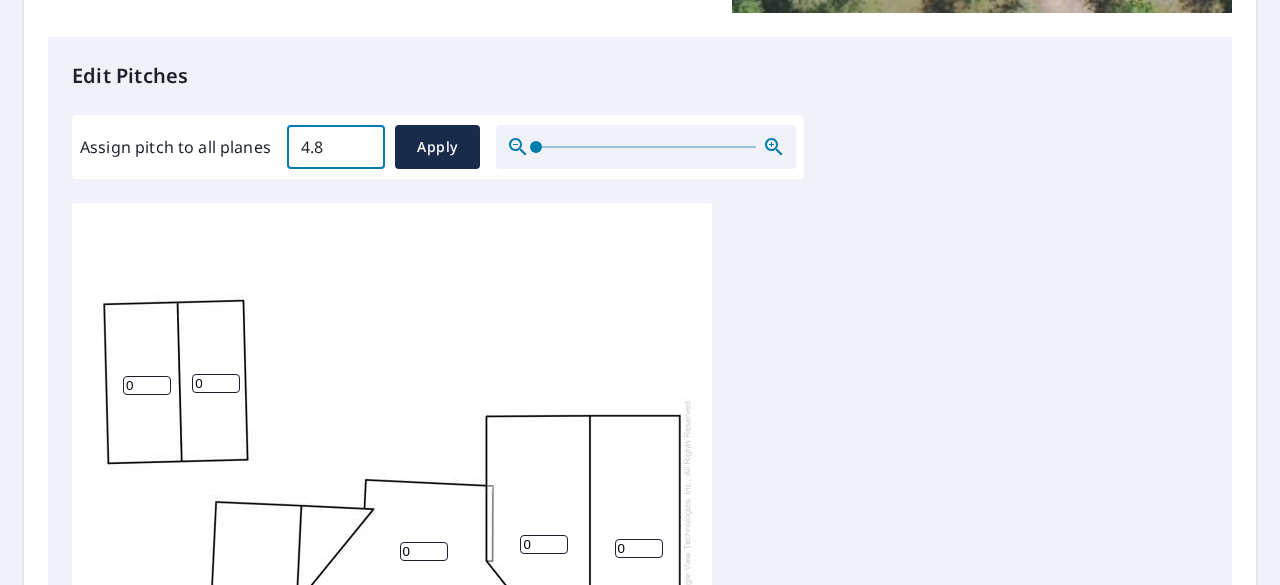 click on "4.8" at bounding box center (336, 147) 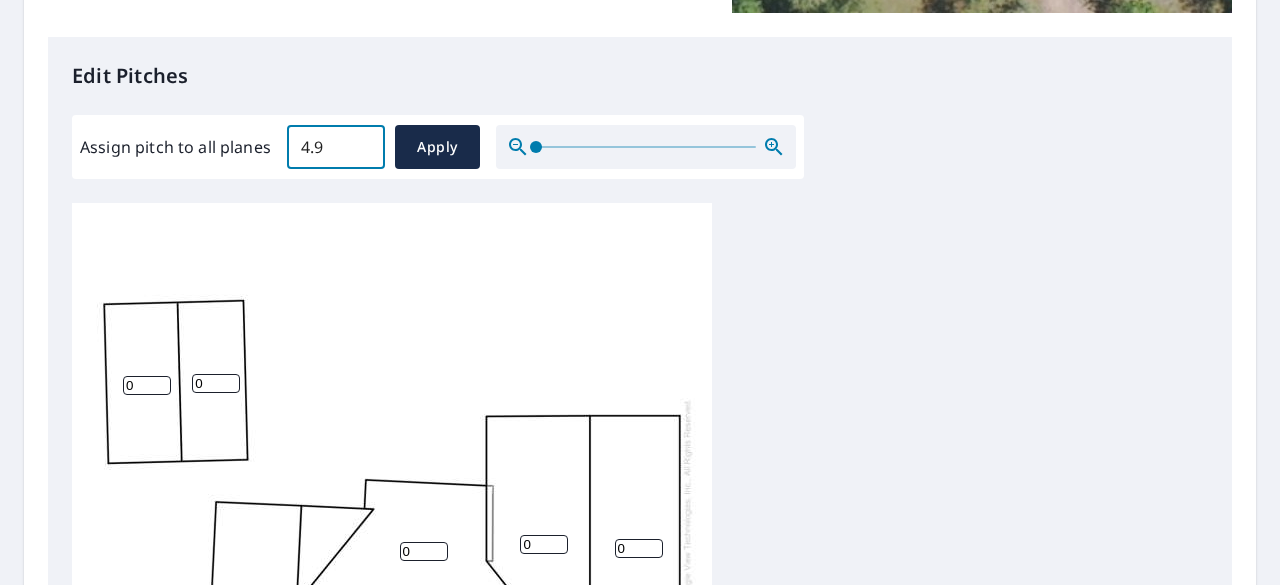 click on "4.9" at bounding box center [336, 147] 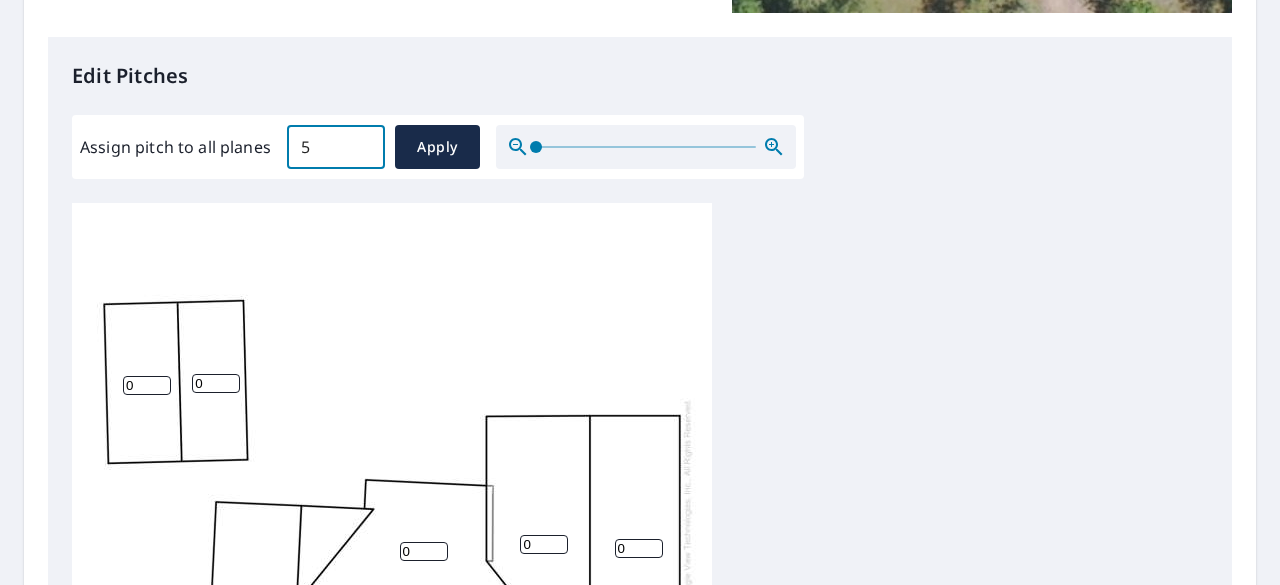 type on "5" 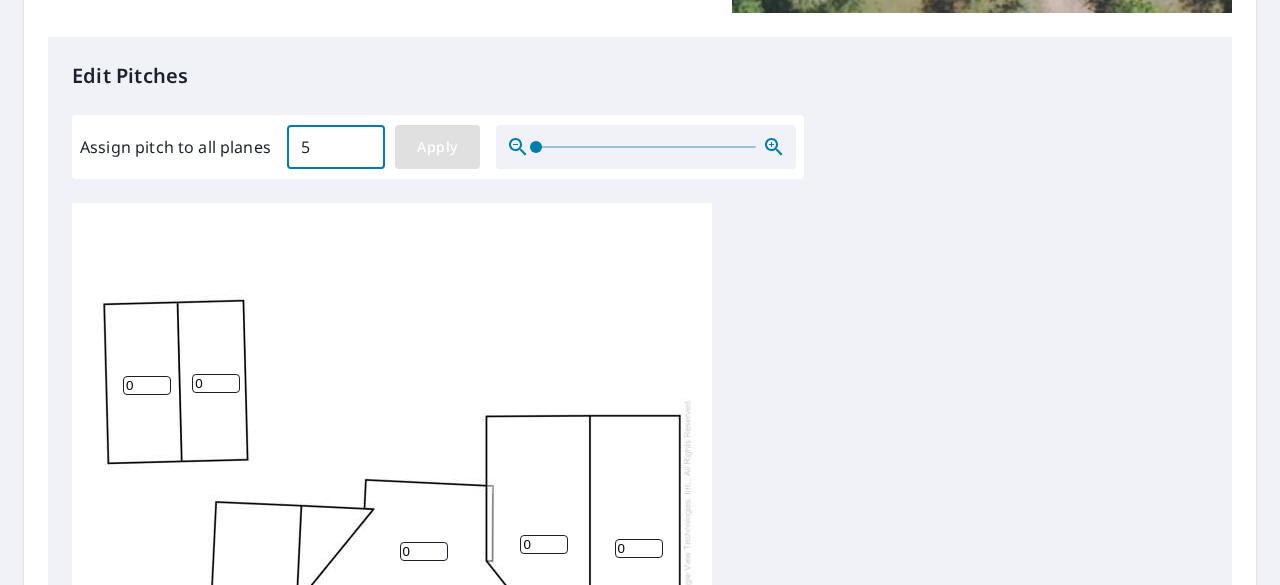 click on "Apply" at bounding box center [437, 147] 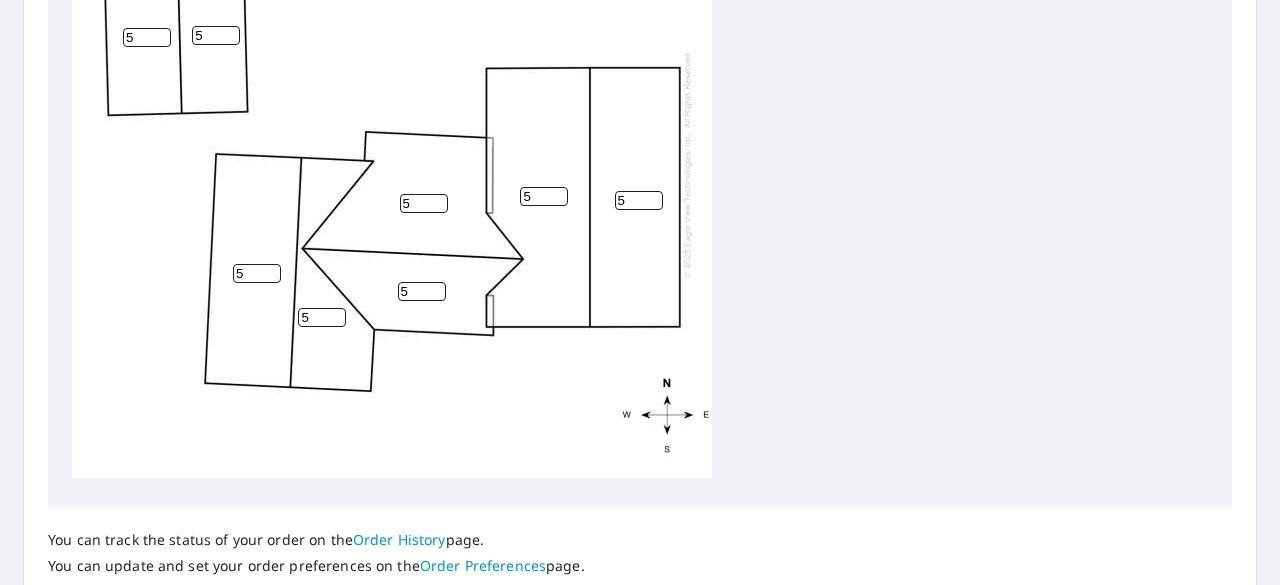 scroll, scrollTop: 996, scrollLeft: 0, axis: vertical 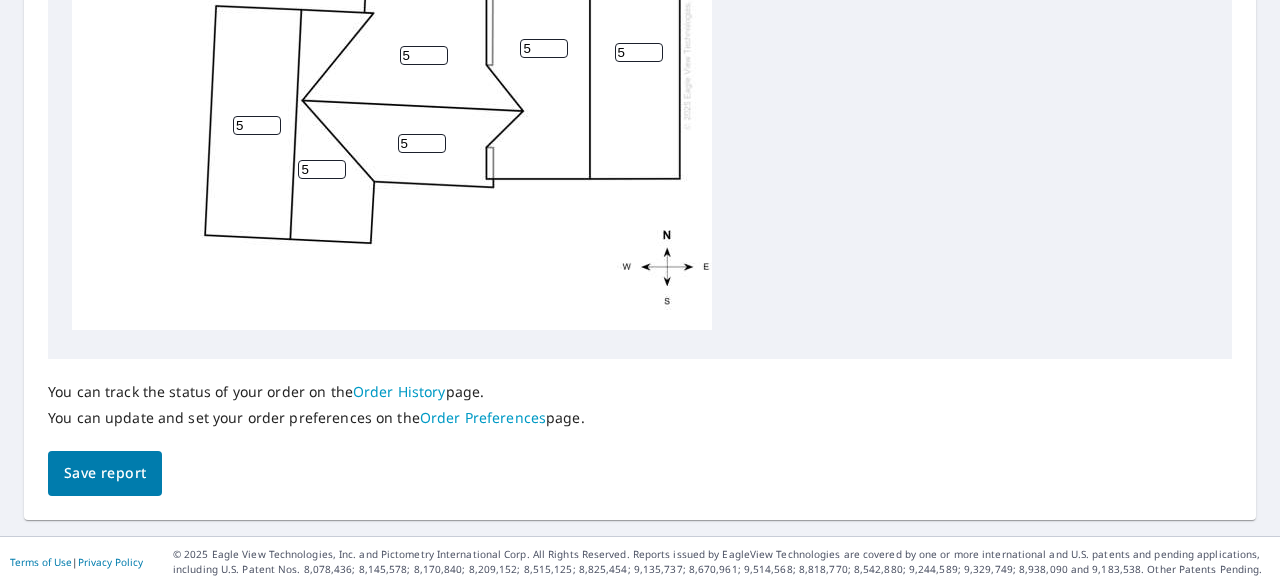 click on "Save report" at bounding box center [105, 473] 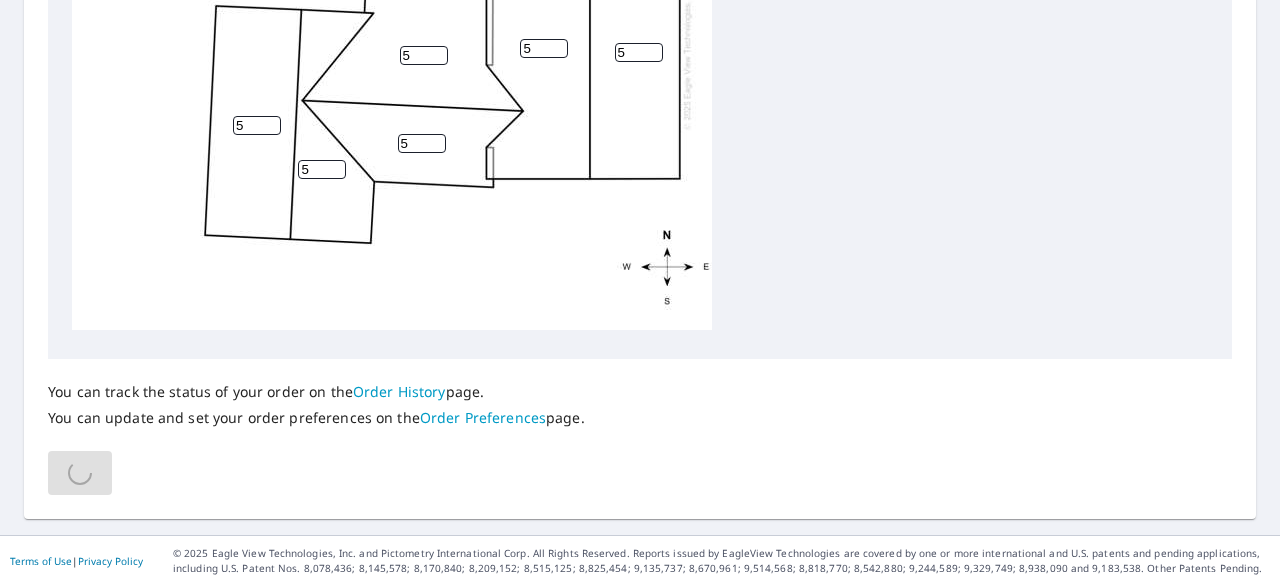 scroll, scrollTop: 0, scrollLeft: 0, axis: both 